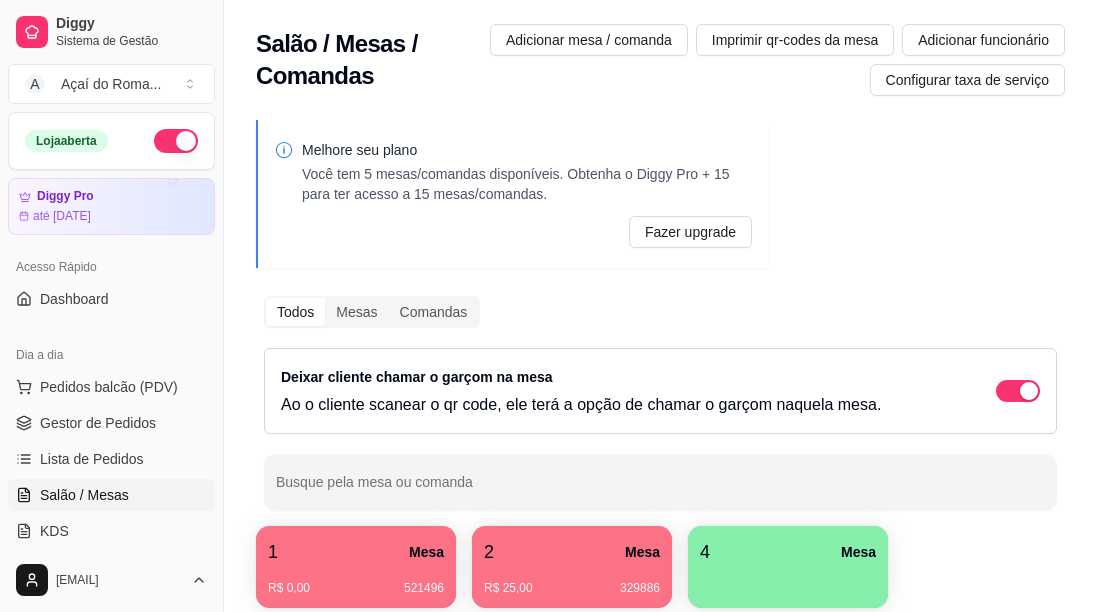 scroll, scrollTop: 0, scrollLeft: 0, axis: both 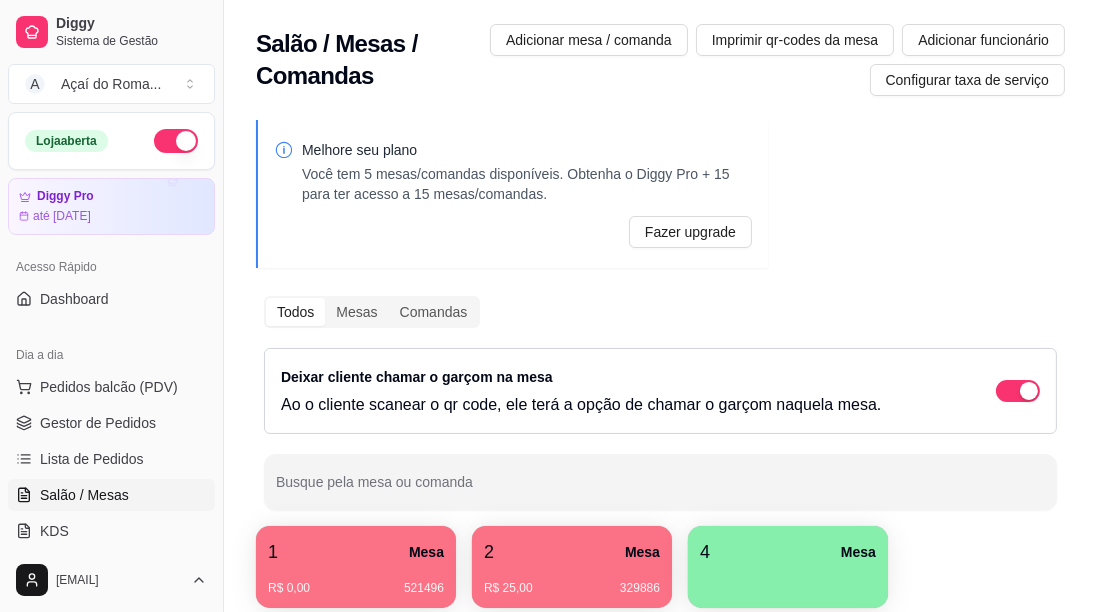 click on "Gestor de Pedidos" at bounding box center (98, 423) 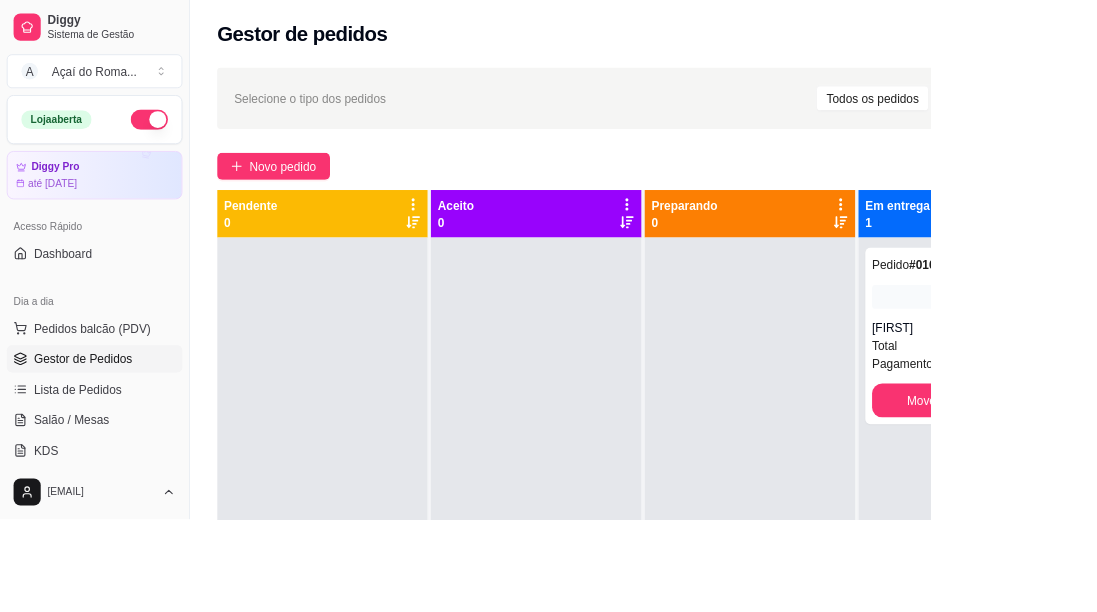 click on "Lista de Pedidos" at bounding box center (92, 459) 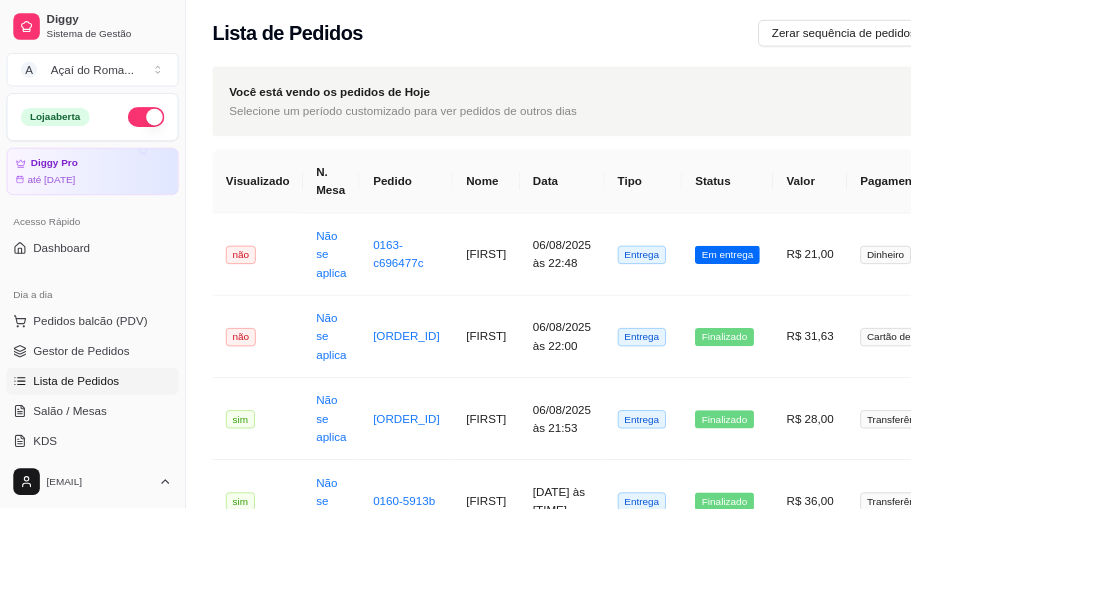click on "Filtros" at bounding box center [1234, 122] 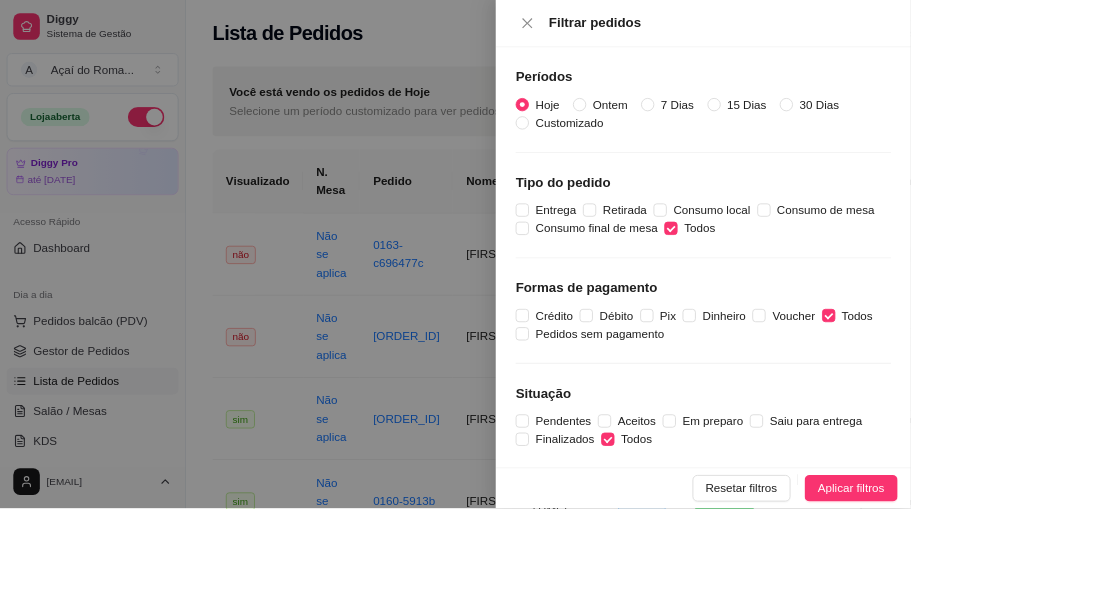 click on "Consumo final de mesa" at bounding box center (718, 275) 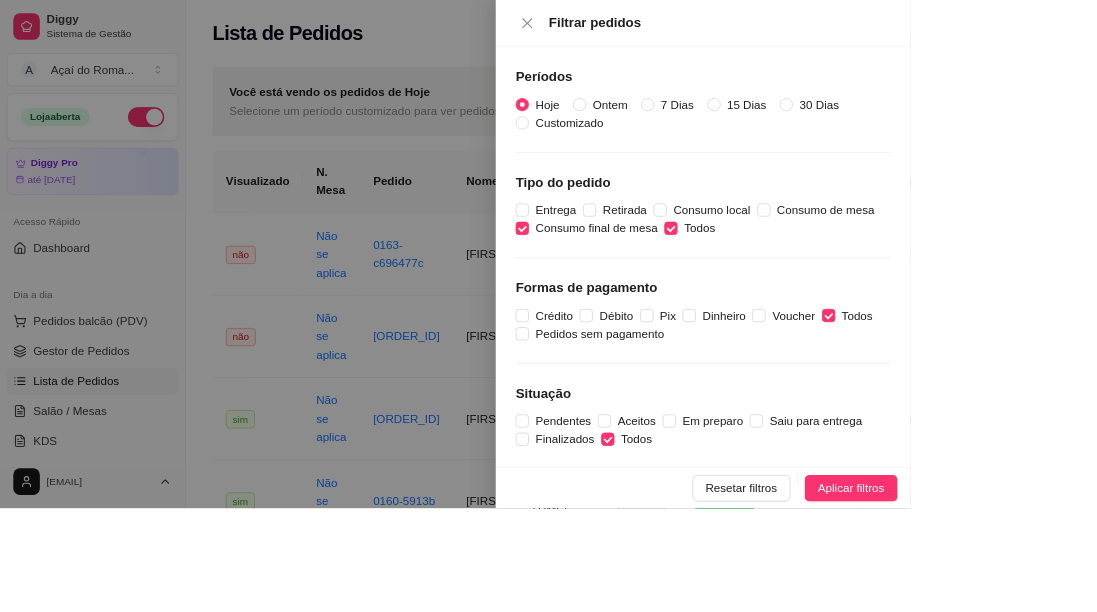click on "Entrega" at bounding box center [629, 253] 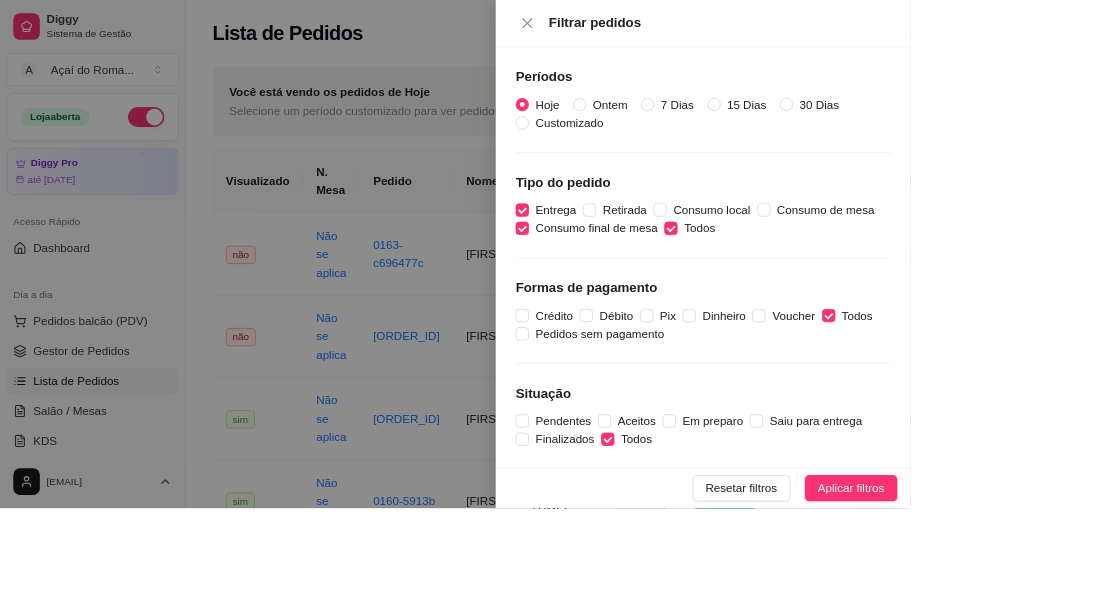 click on "Consumo final de mesa" at bounding box center (629, 275) 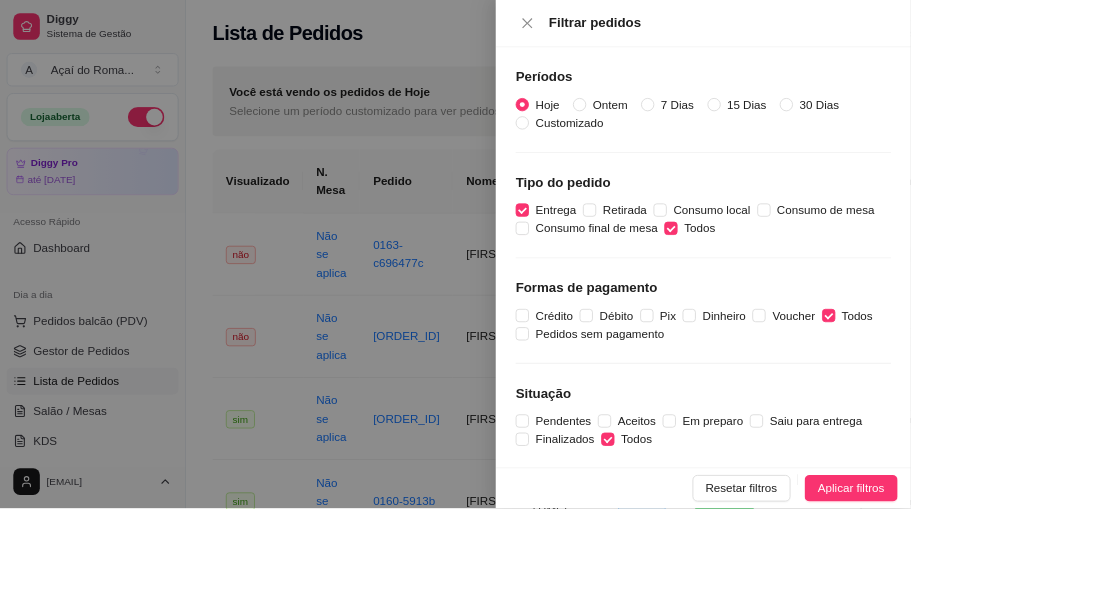 click on "Aplicar filtros" at bounding box center (1025, 588) 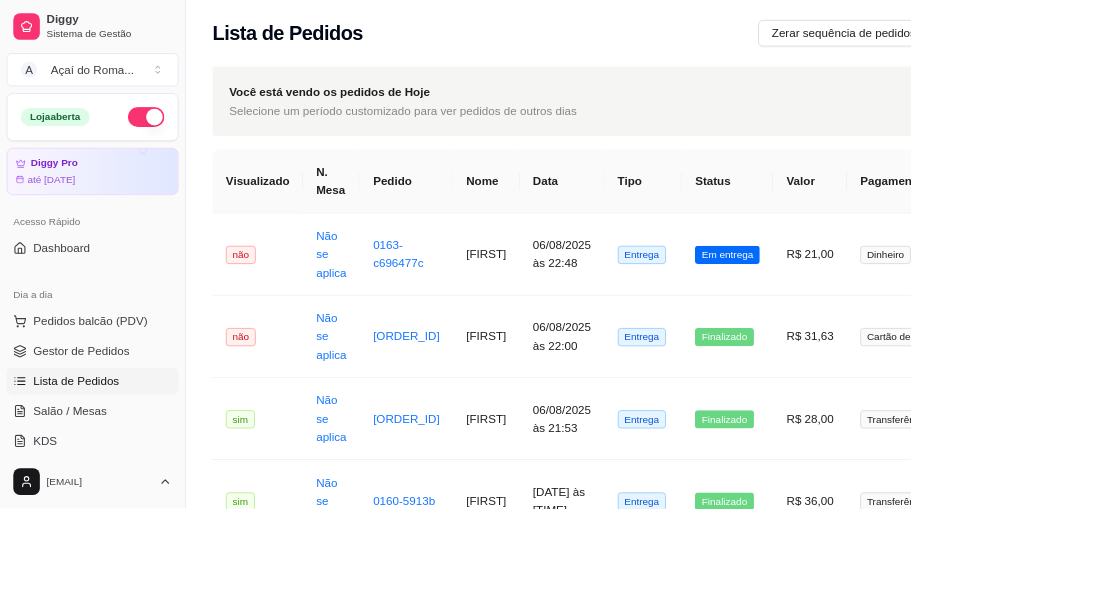 scroll, scrollTop: 0, scrollLeft: 25, axis: horizontal 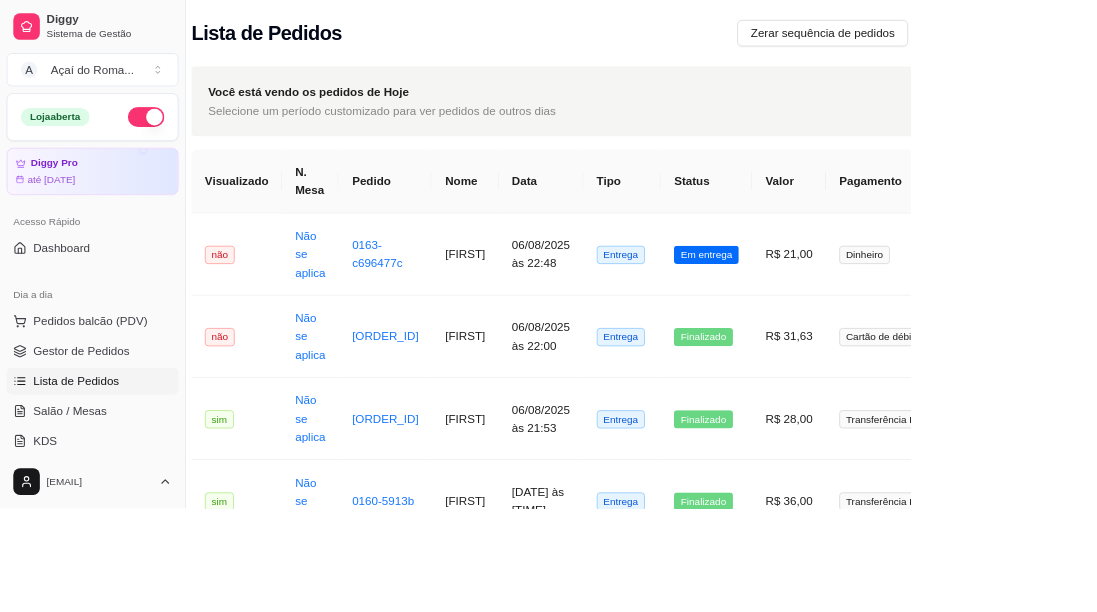 click on "Salão / Mesas" at bounding box center (111, 495) 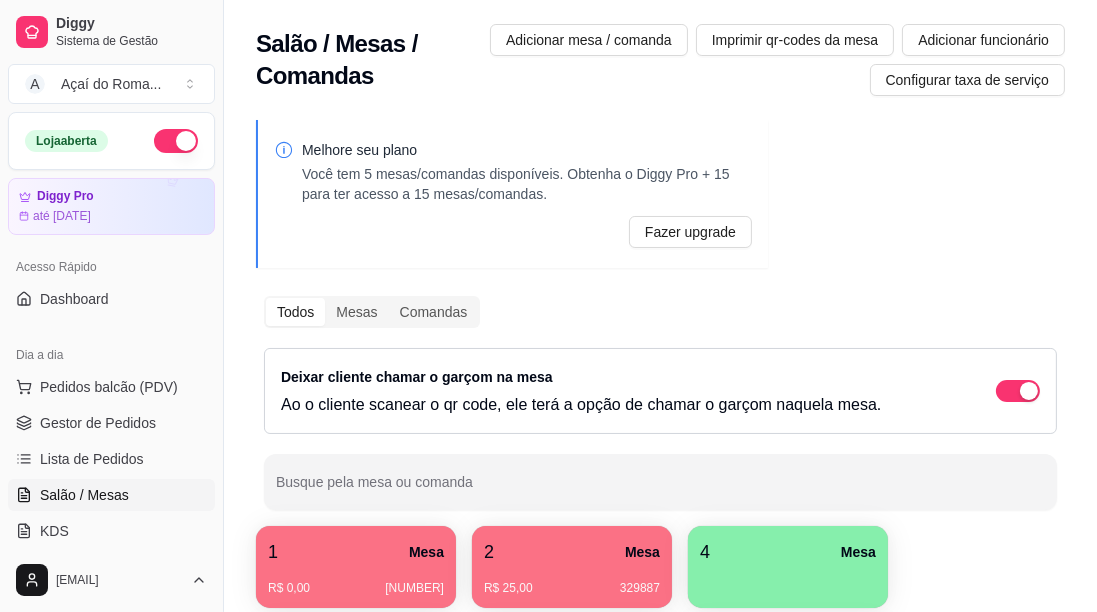 scroll, scrollTop: 0, scrollLeft: 0, axis: both 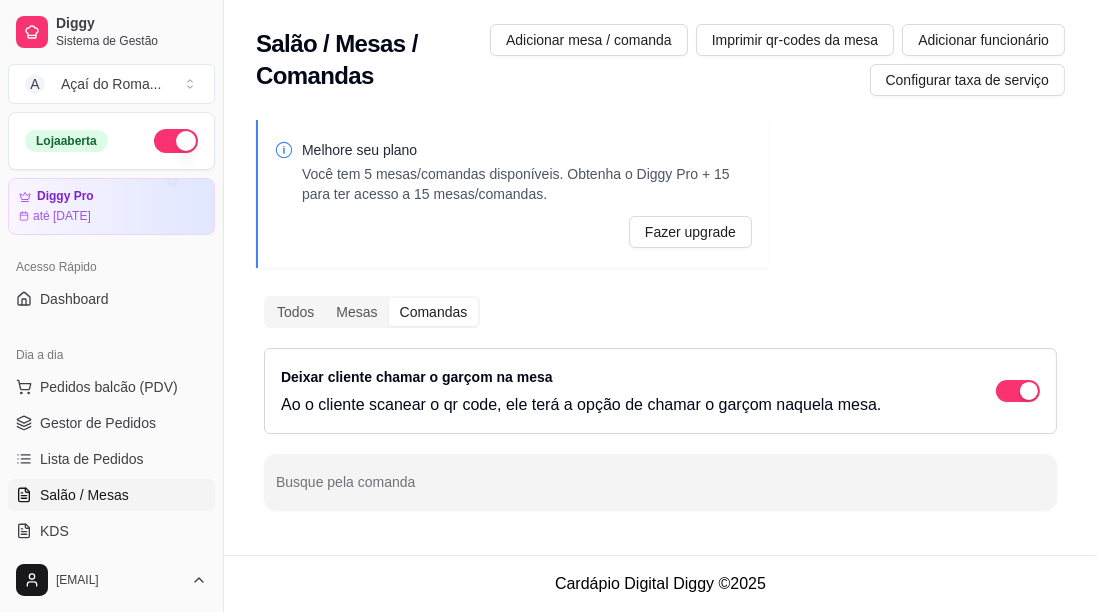 click on "Todos" at bounding box center [295, 312] 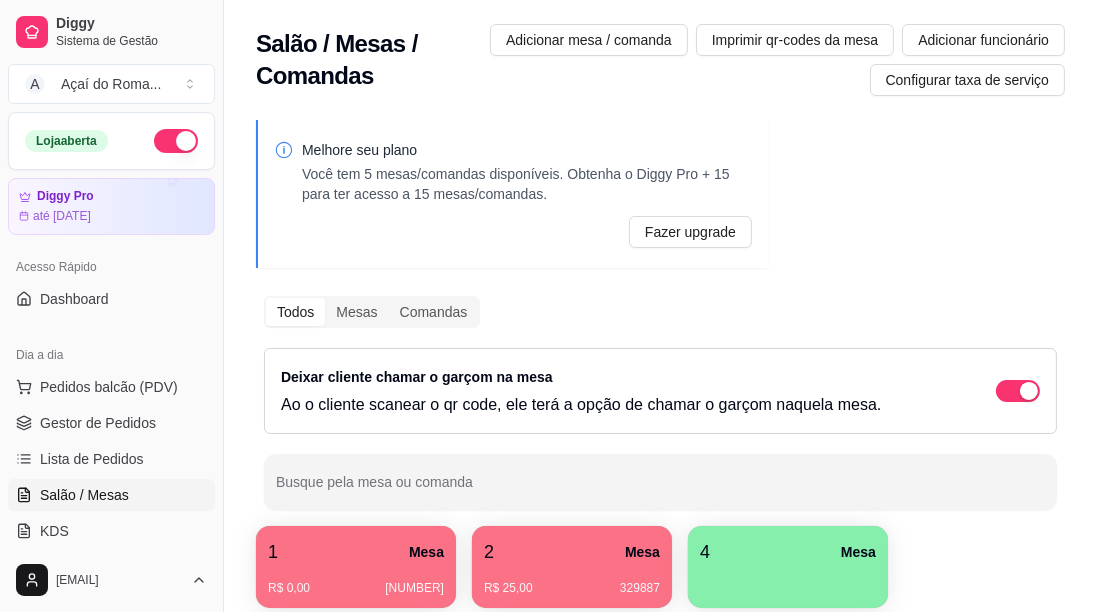 click on "Mesas" at bounding box center [356, 312] 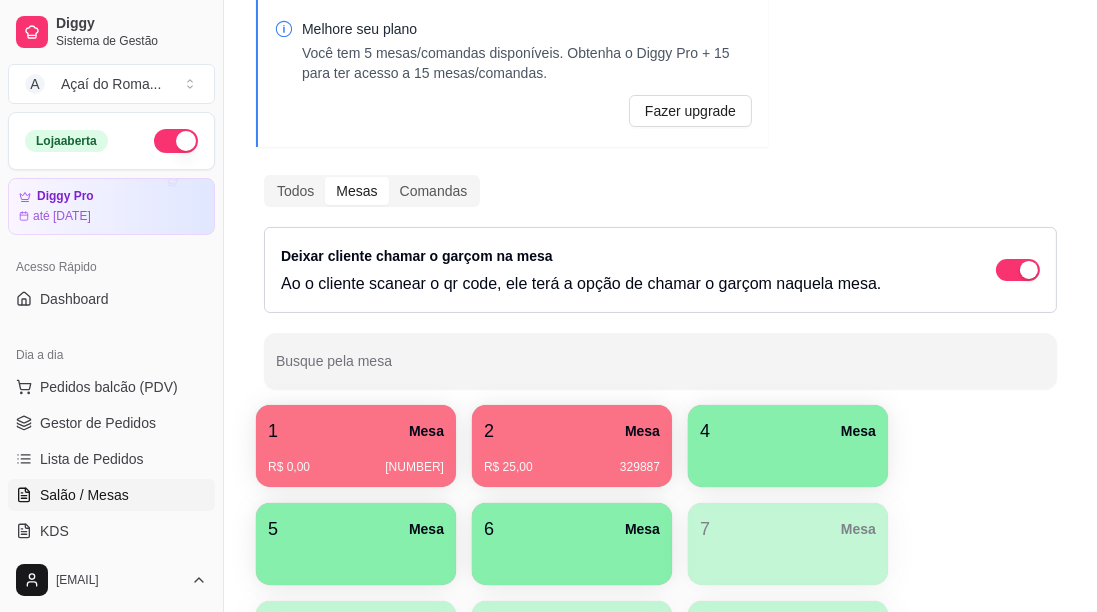 scroll, scrollTop: 0, scrollLeft: 0, axis: both 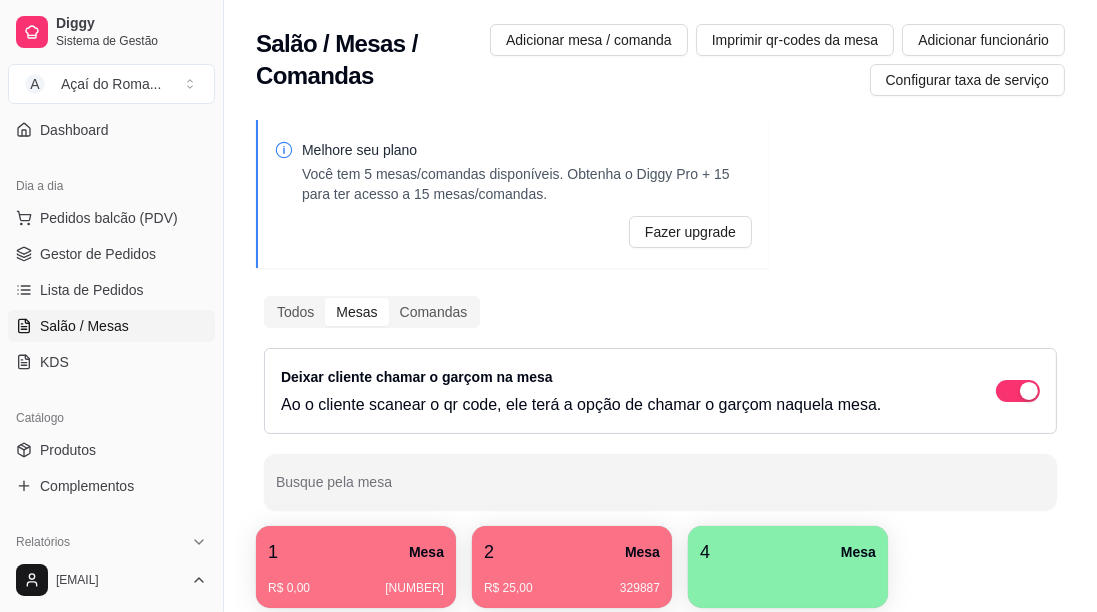 click on "KDS" at bounding box center [111, 362] 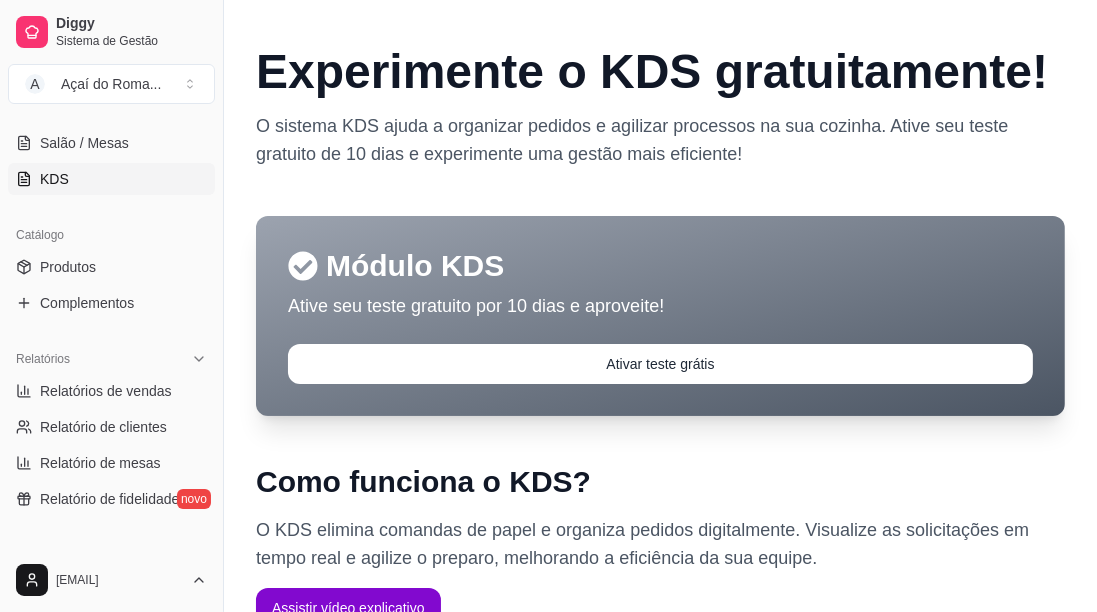 scroll, scrollTop: 353, scrollLeft: 0, axis: vertical 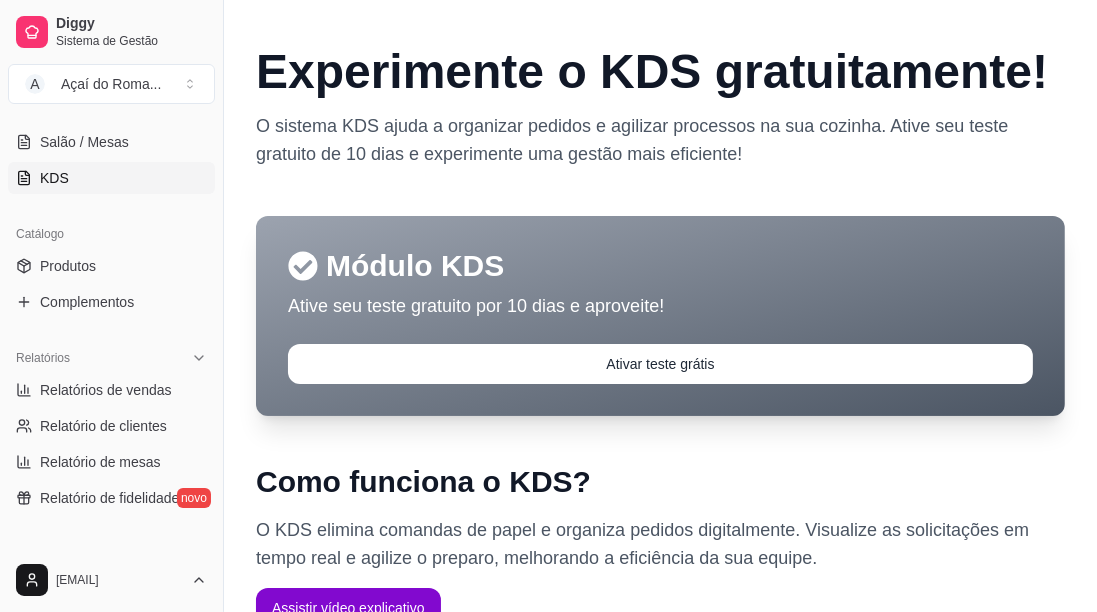 click on "Relatórios de vendas" at bounding box center [106, 390] 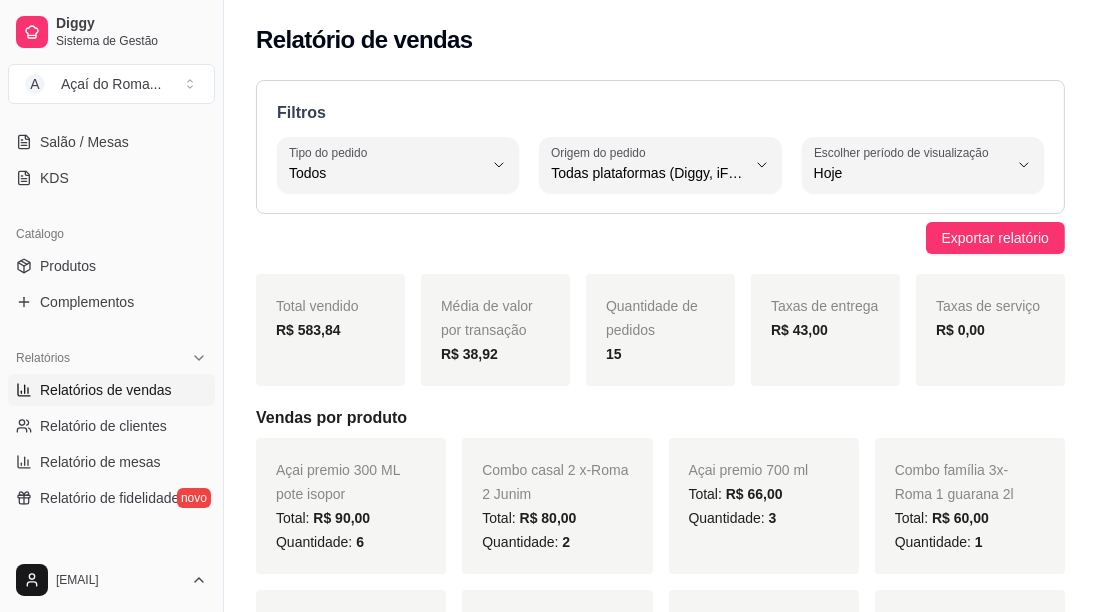 click on "Tipo do pedido Todos" at bounding box center [398, 165] 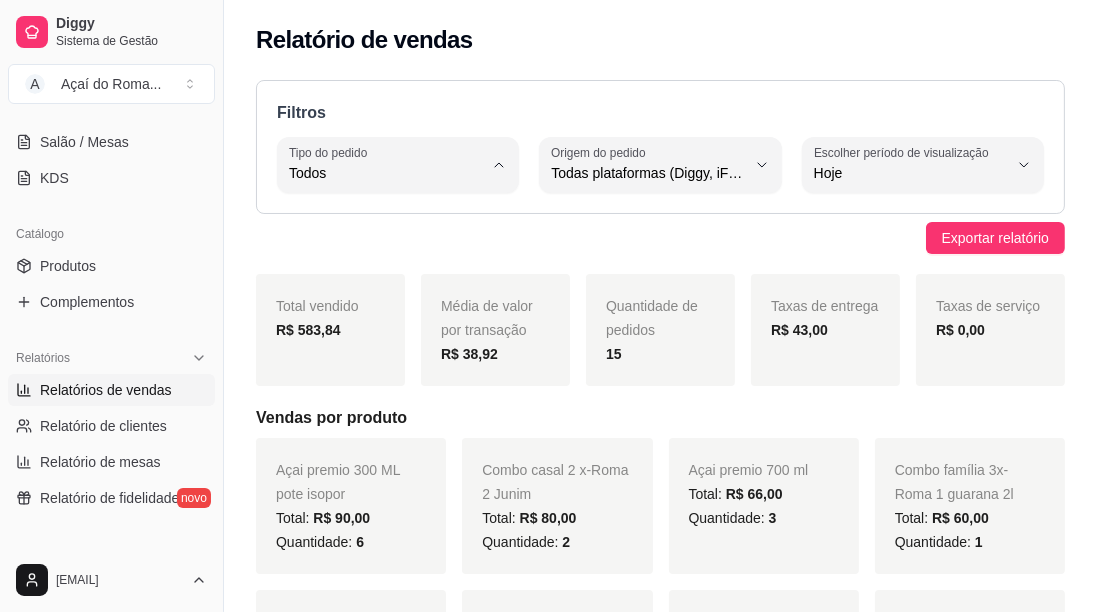click on "Entrega" at bounding box center [388, 252] 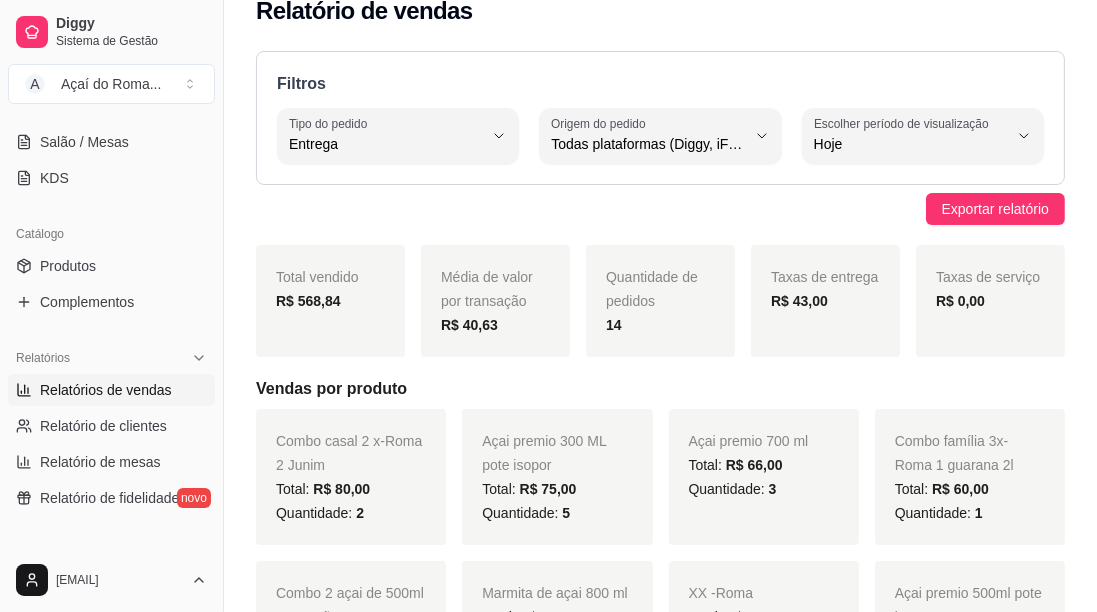 scroll, scrollTop: 25, scrollLeft: 0, axis: vertical 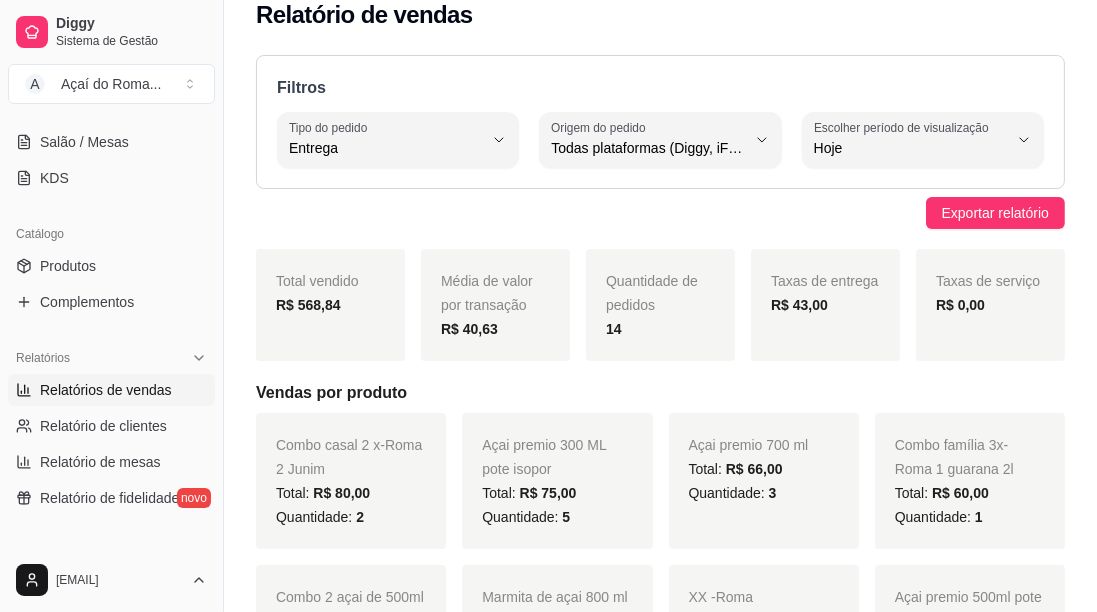 click 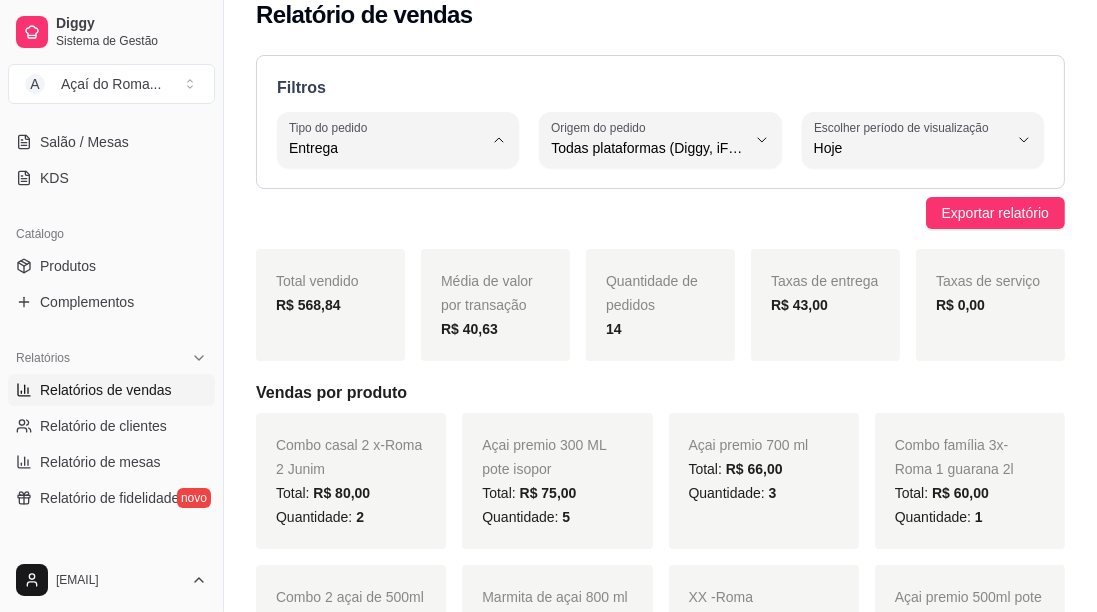 click on "Retirada" at bounding box center [398, 260] 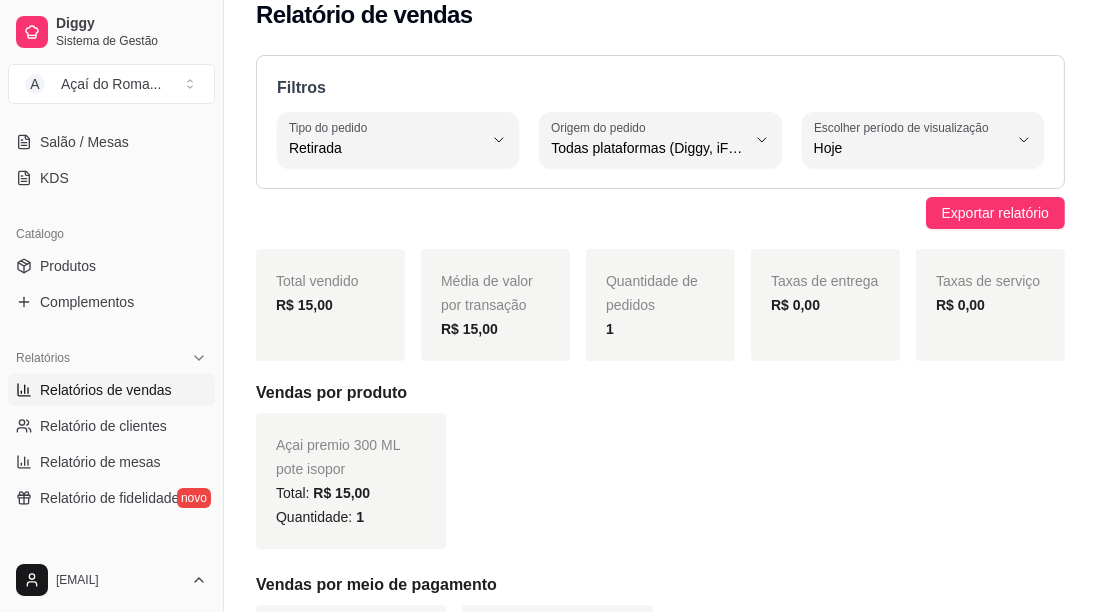 click on "Tipo do pedido Retirada" at bounding box center [398, 140] 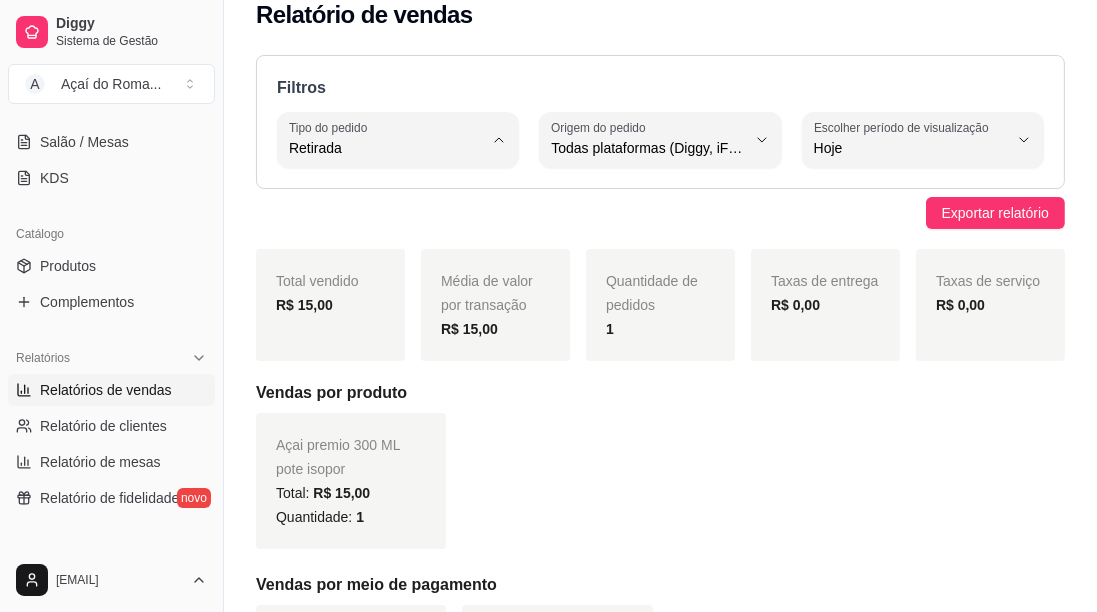 click on "Entrega" at bounding box center (398, 227) 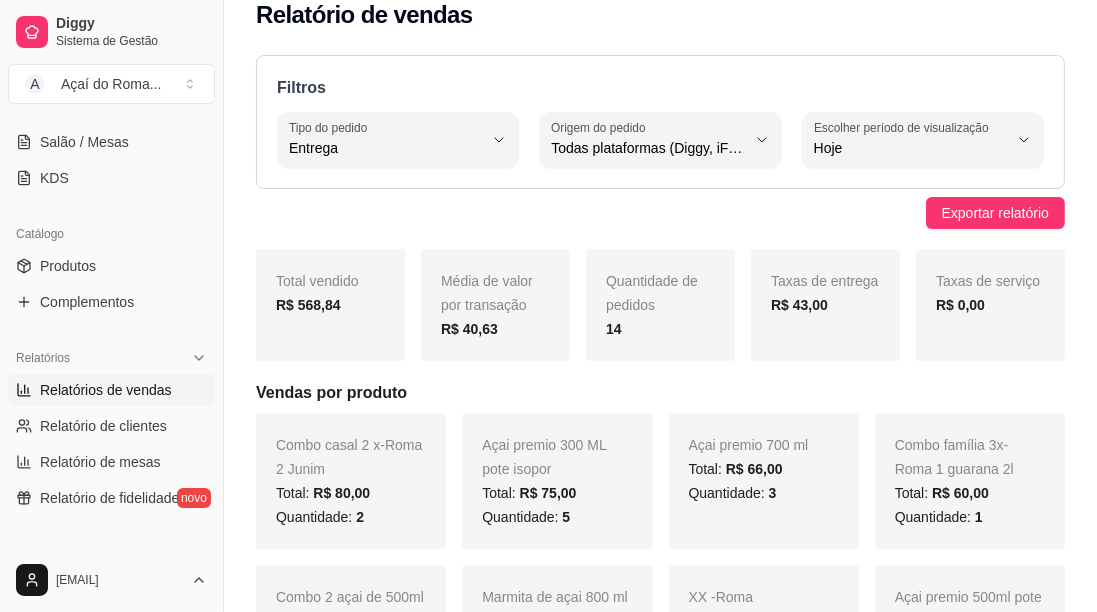 click 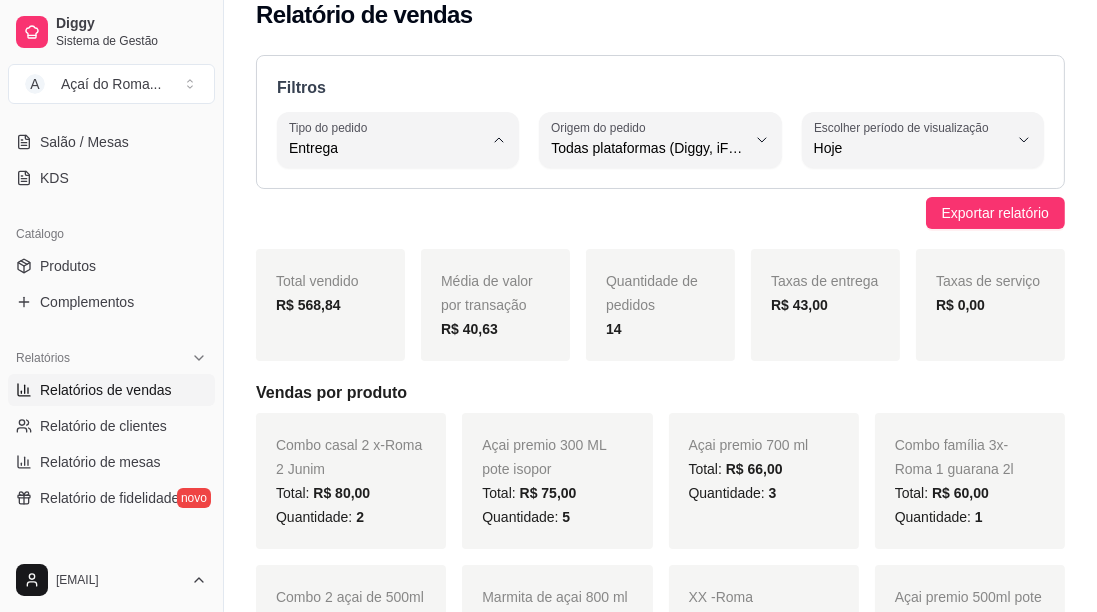 click on "Entrega" at bounding box center [398, 227] 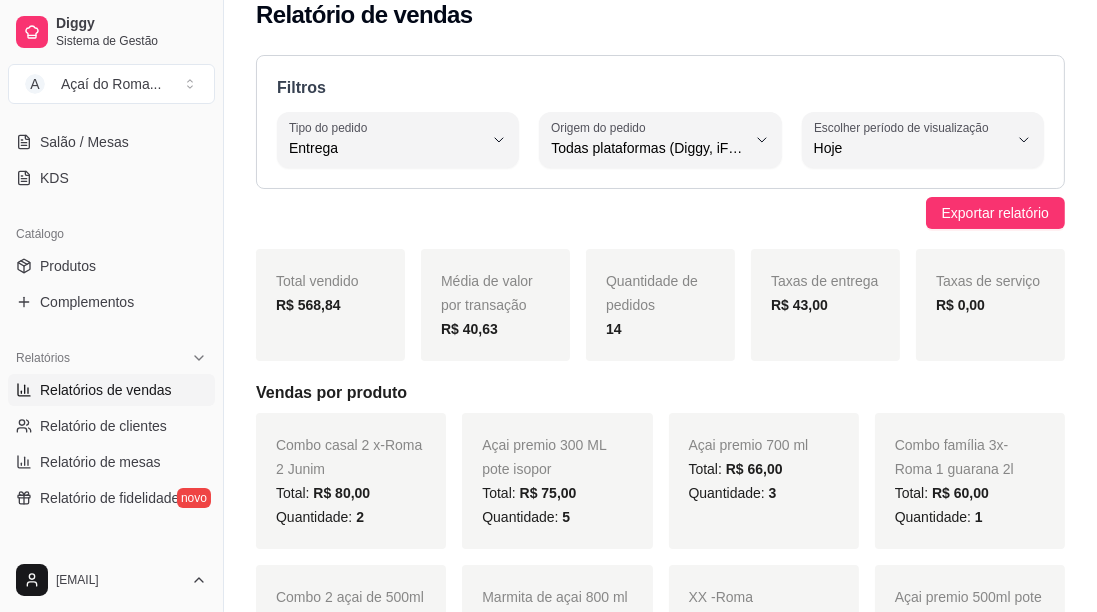 click on "Tipo do pedido Entrega" at bounding box center (398, 140) 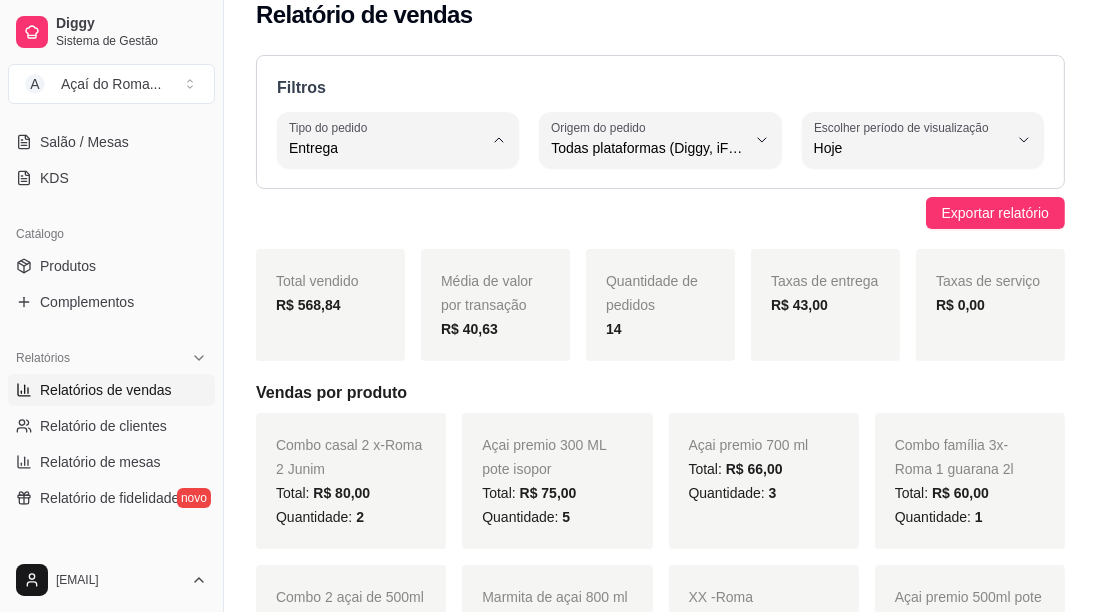 click on "Todos" at bounding box center [388, 194] 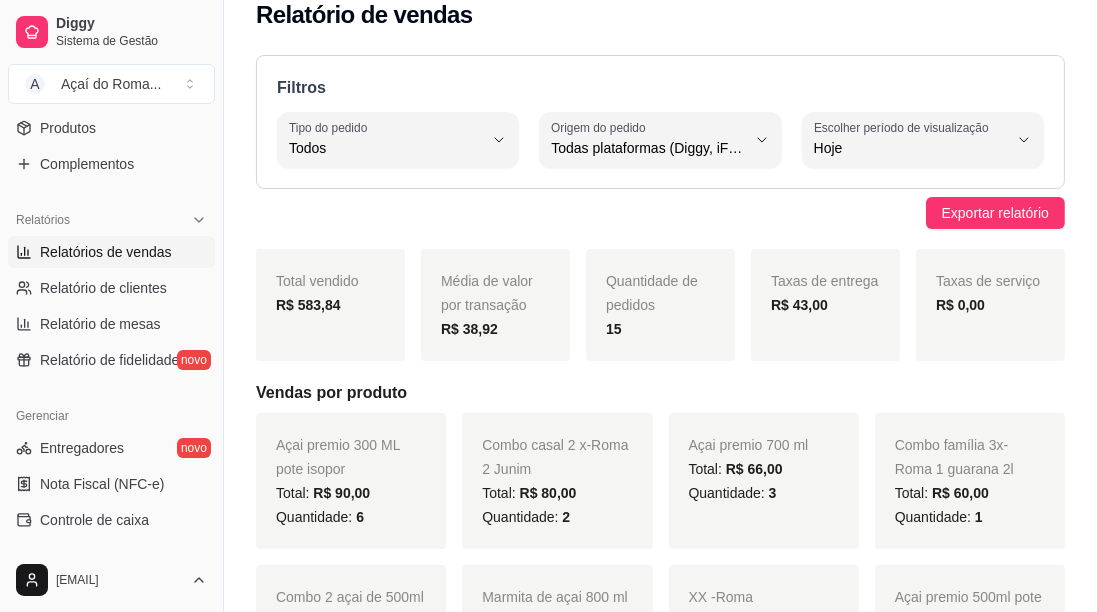 scroll, scrollTop: 500, scrollLeft: 0, axis: vertical 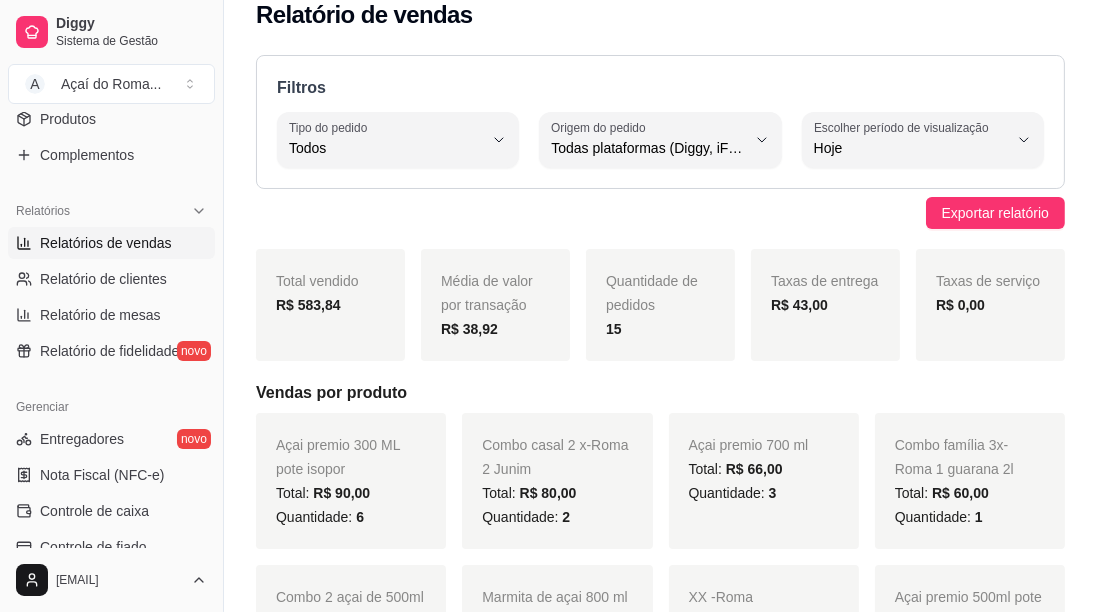 click on "Relatório de clientes" at bounding box center (103, 279) 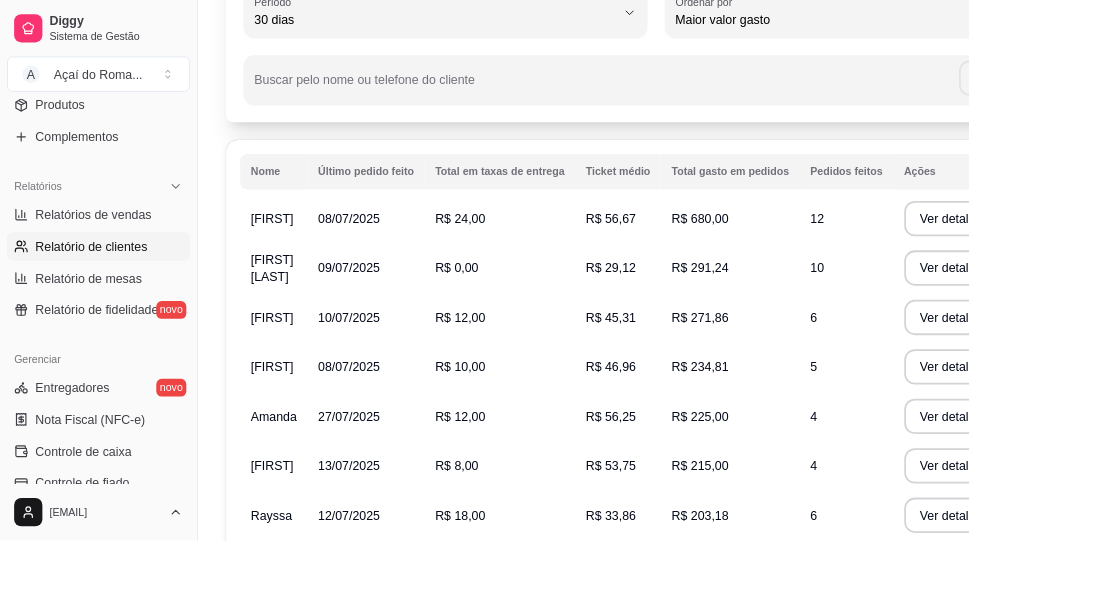 scroll, scrollTop: 147, scrollLeft: 0, axis: vertical 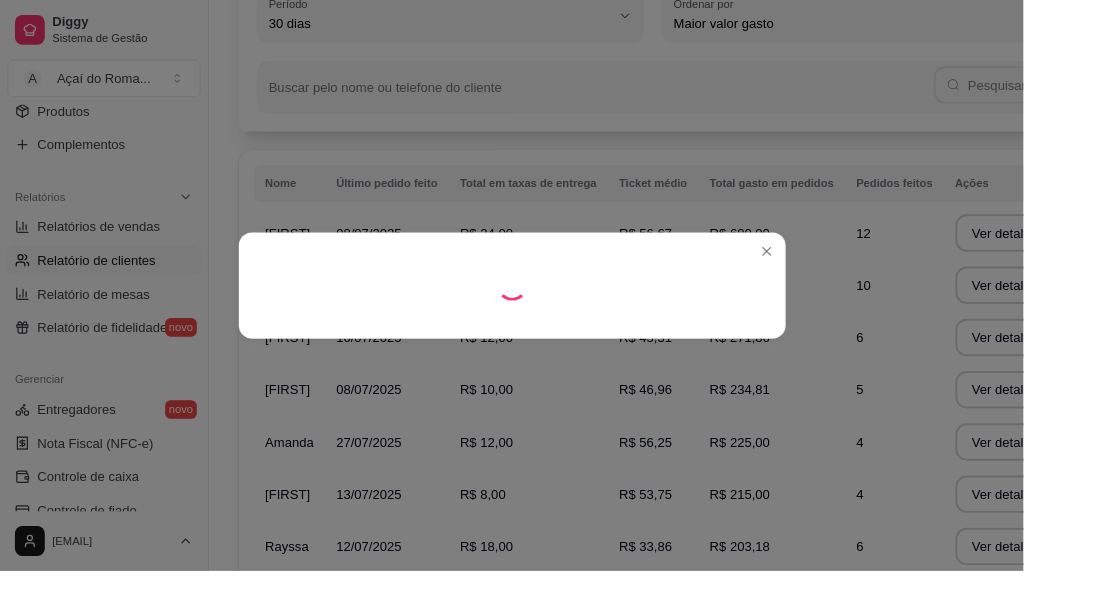 click at bounding box center [548, 306] 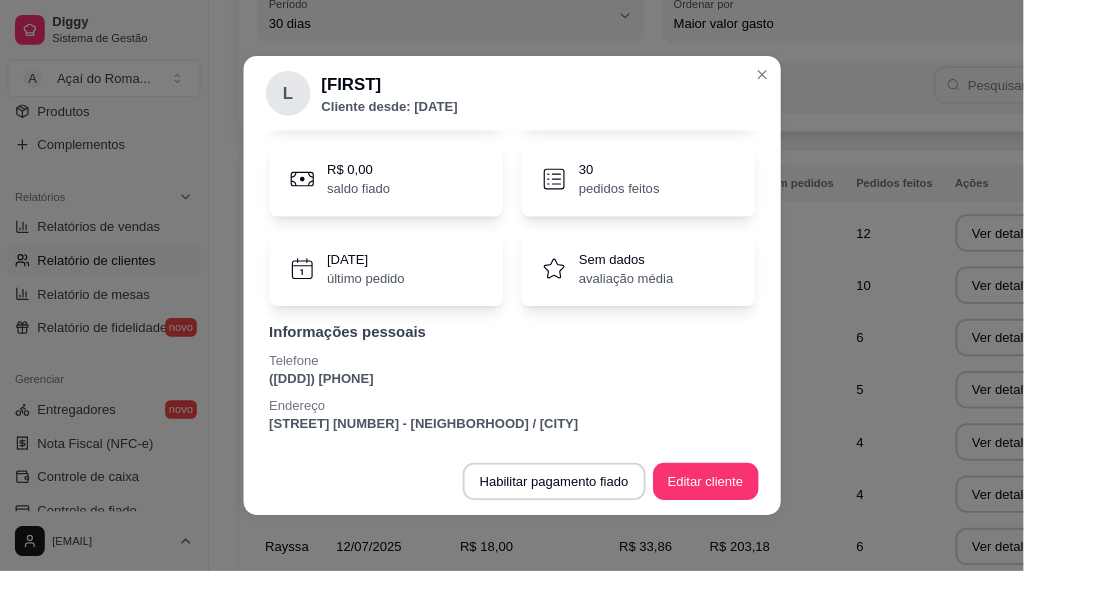 scroll, scrollTop: 160, scrollLeft: 0, axis: vertical 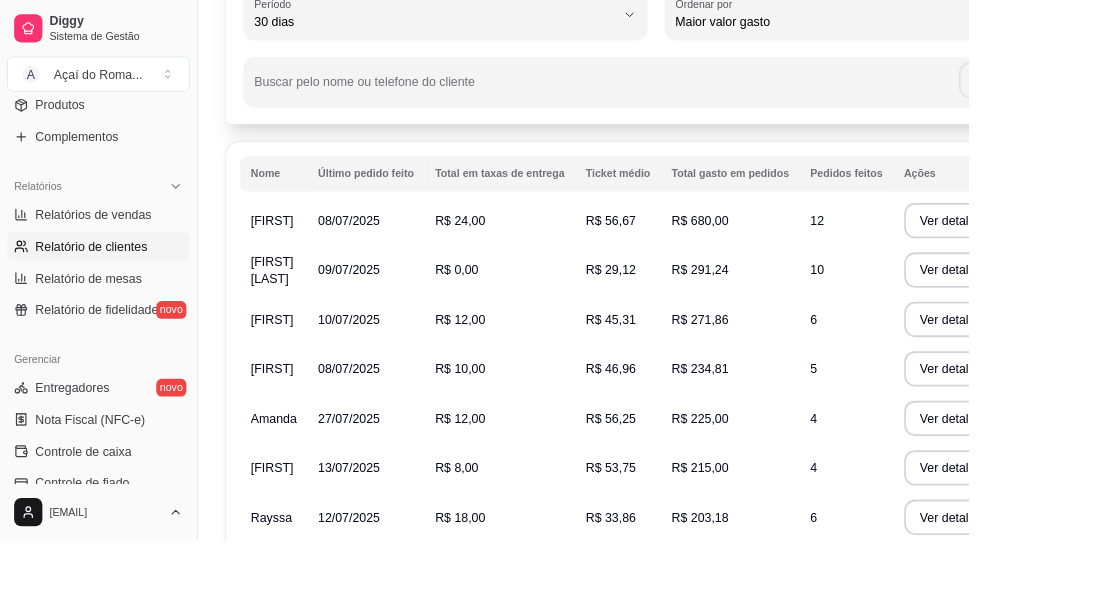 click on "Buscar pelo nome ou telefone do cliente" at bounding box center (687, 101) 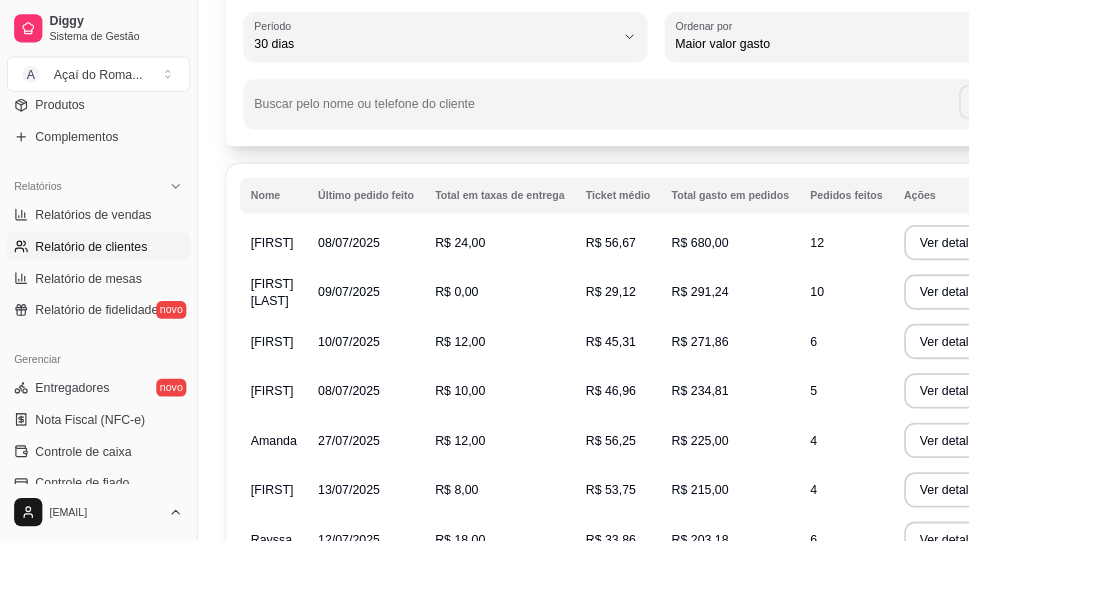 scroll, scrollTop: 0, scrollLeft: 0, axis: both 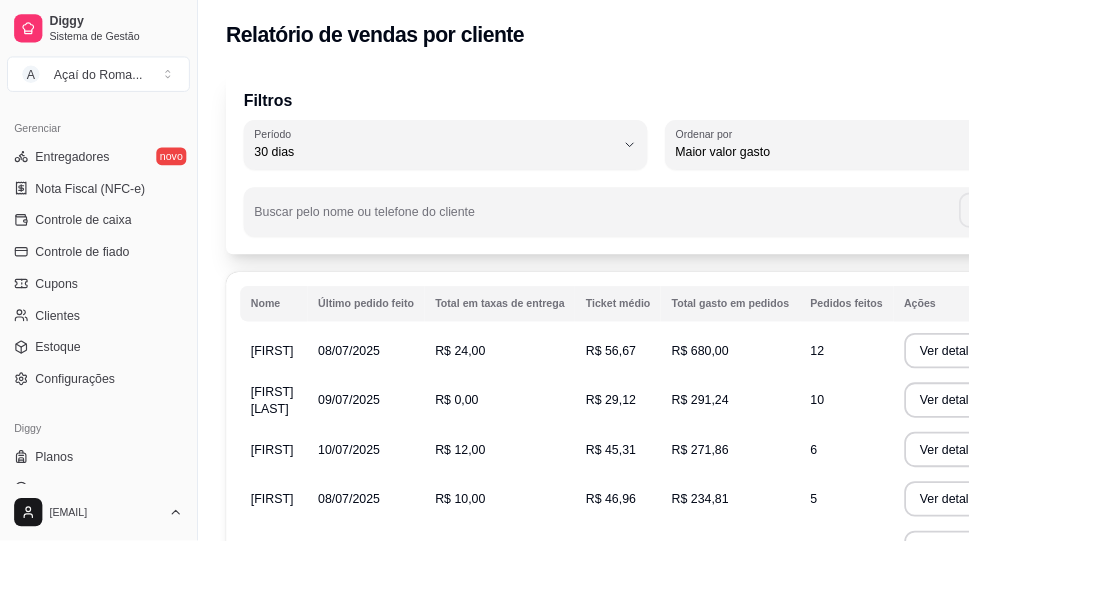 click on "Nota Fiscal (NFC-e)" at bounding box center (102, 213) 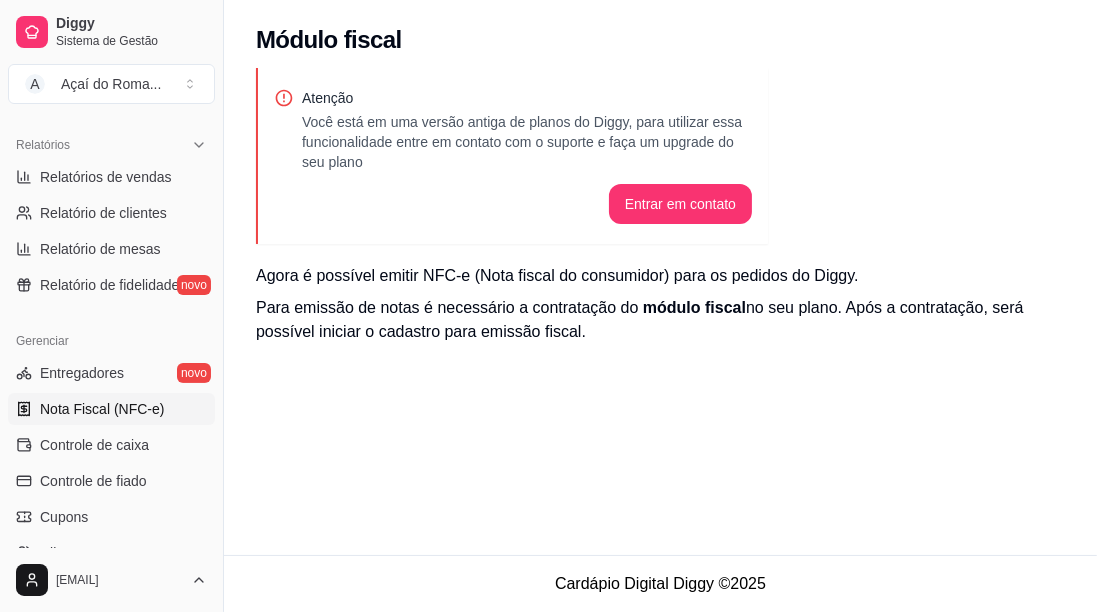 scroll, scrollTop: 563, scrollLeft: 0, axis: vertical 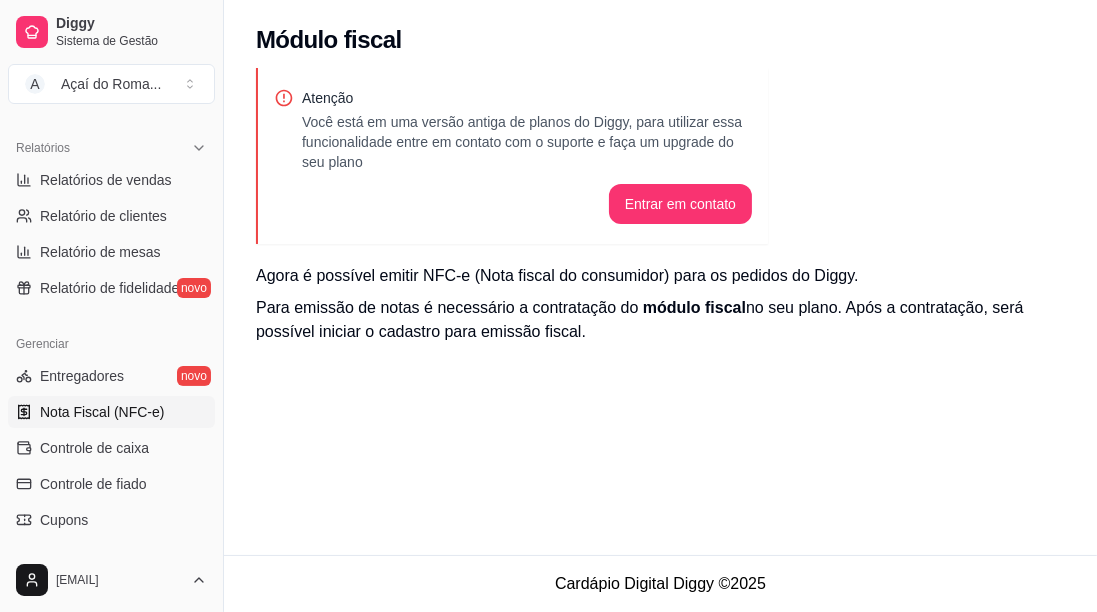 click on "Entregadores" at bounding box center [82, 376] 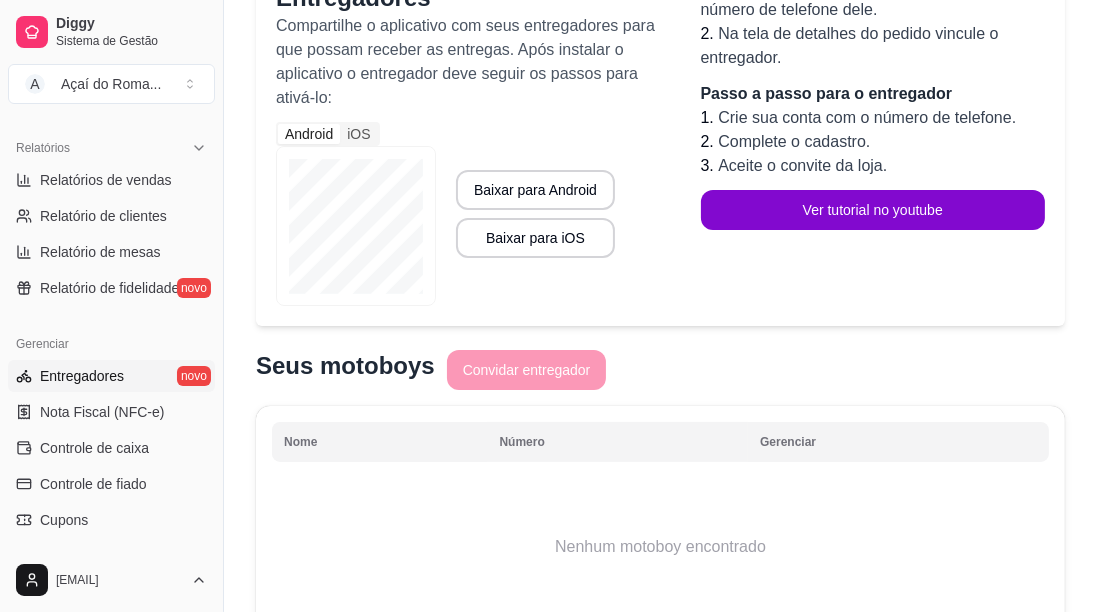 scroll, scrollTop: 0, scrollLeft: 0, axis: both 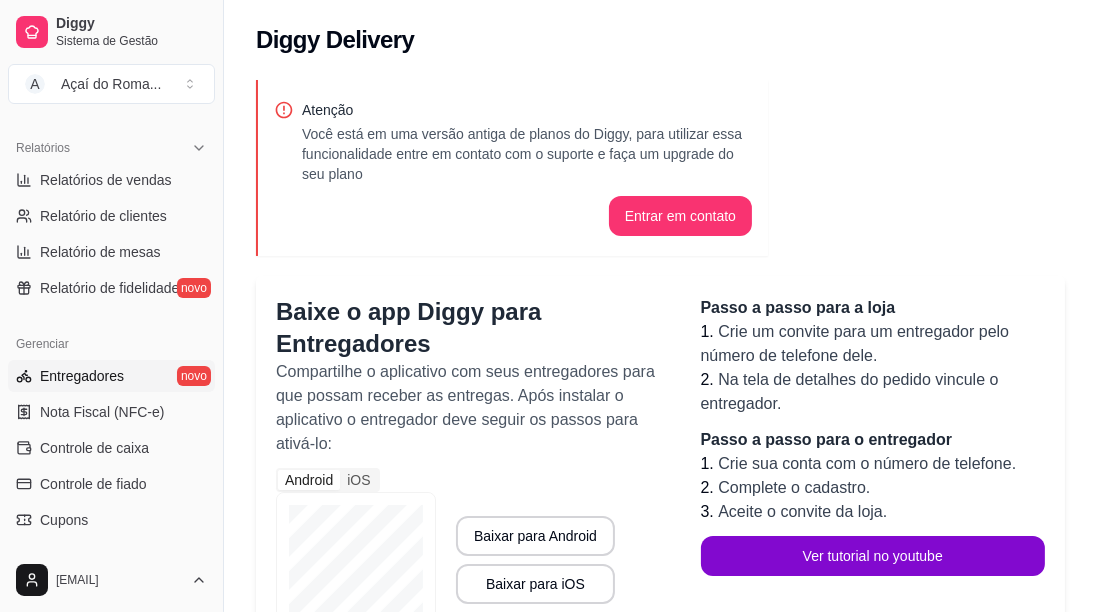 click on "Relatório de clientes" at bounding box center (103, 216) 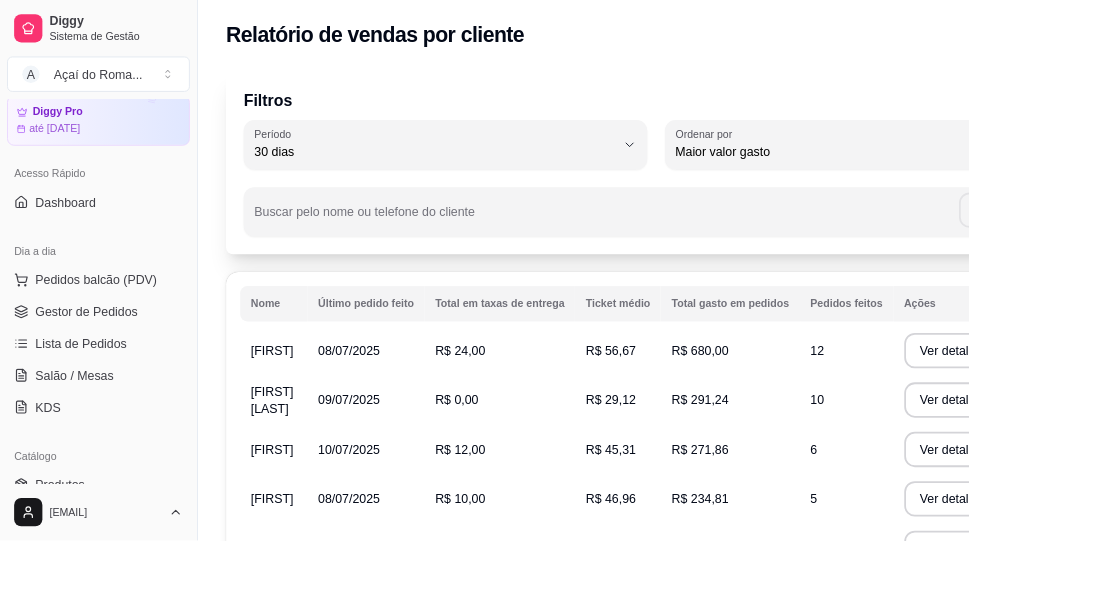 scroll, scrollTop: 0, scrollLeft: 0, axis: both 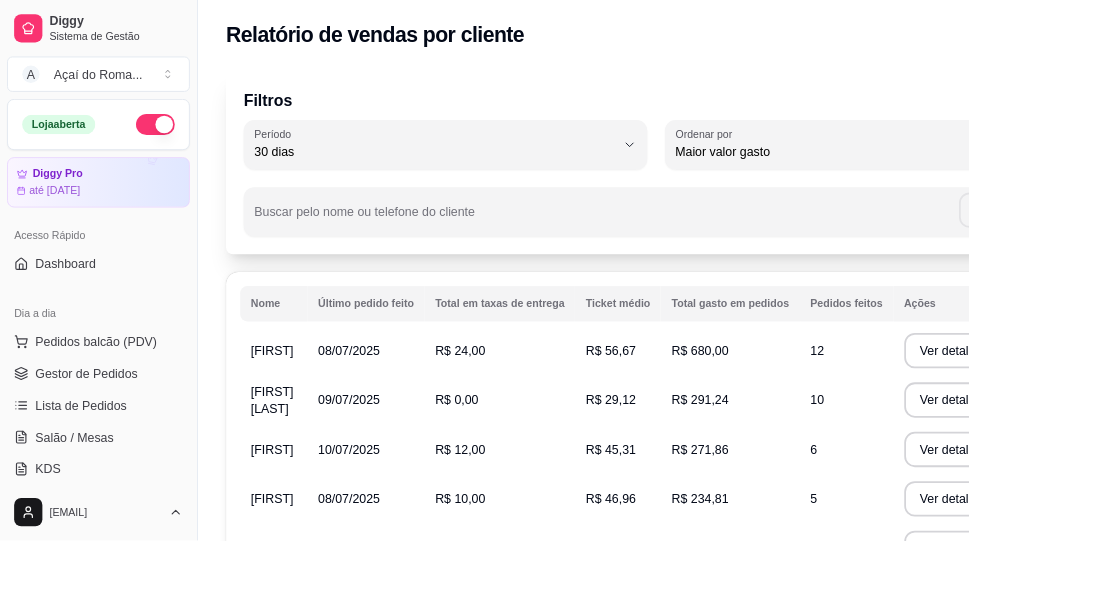 click on "Gestor de Pedidos" at bounding box center [98, 423] 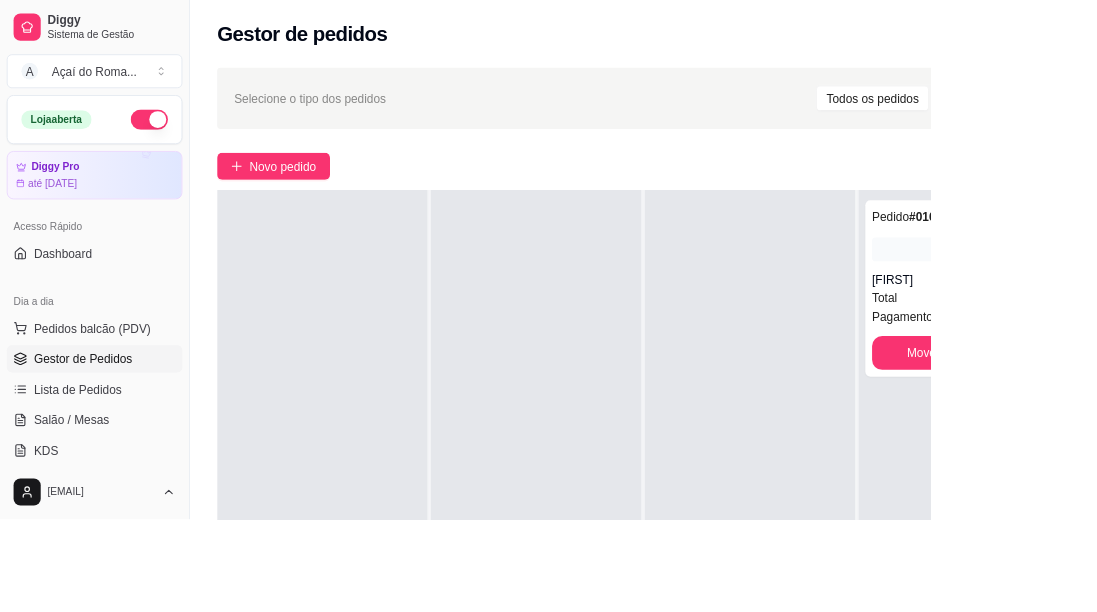 scroll, scrollTop: 0, scrollLeft: 0, axis: both 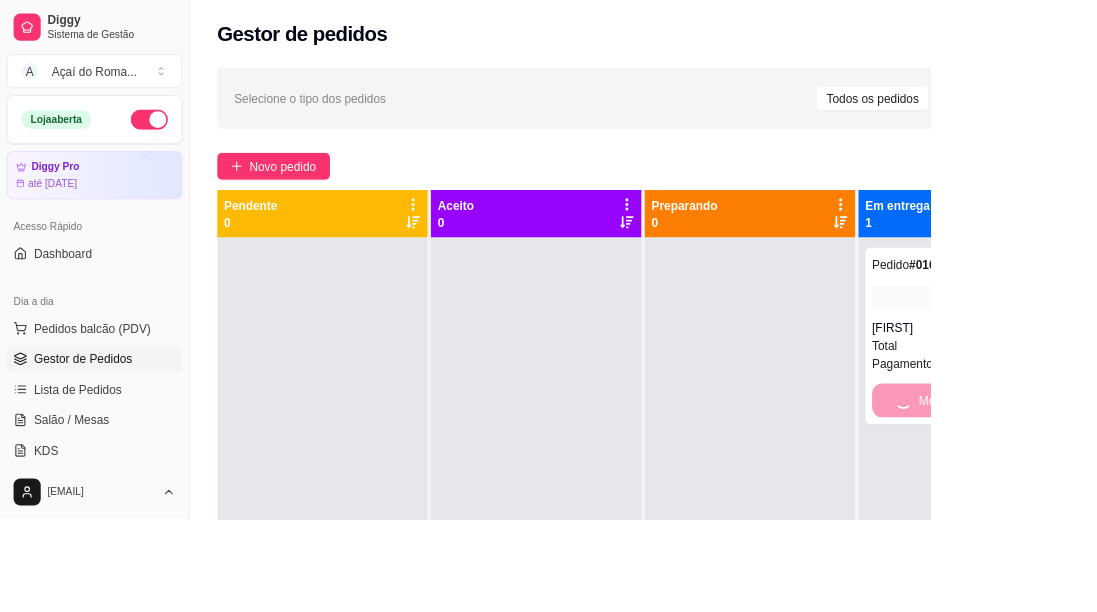 click on "Mover para finalizado" at bounding box center [1136, 472] 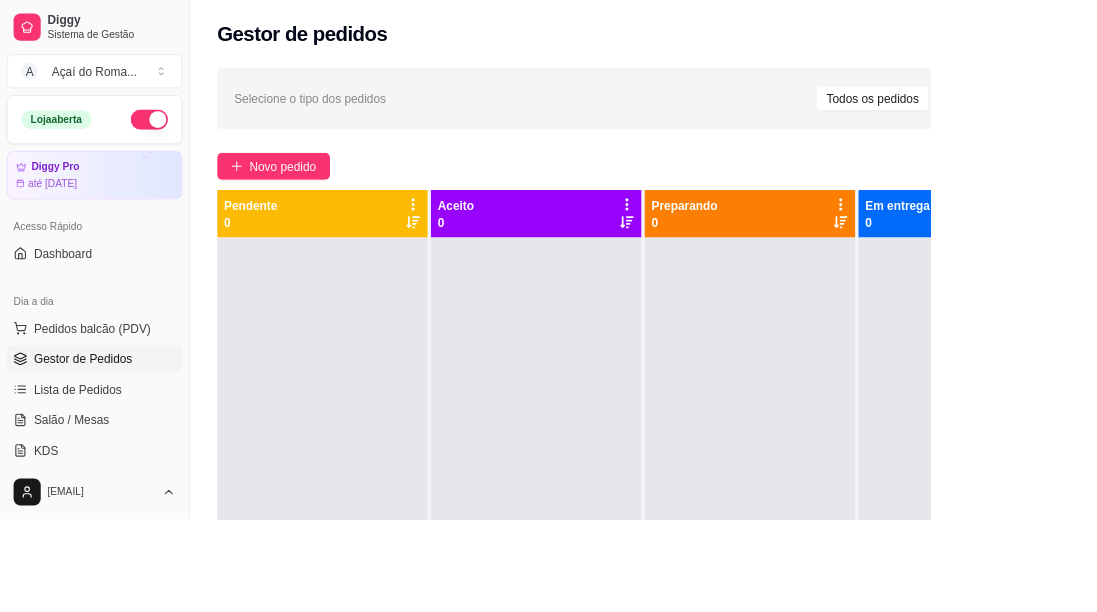 click on "Selecione o tipo dos pedidos Todos os pedidos Pedidos agendados" at bounding box center [759, 116] 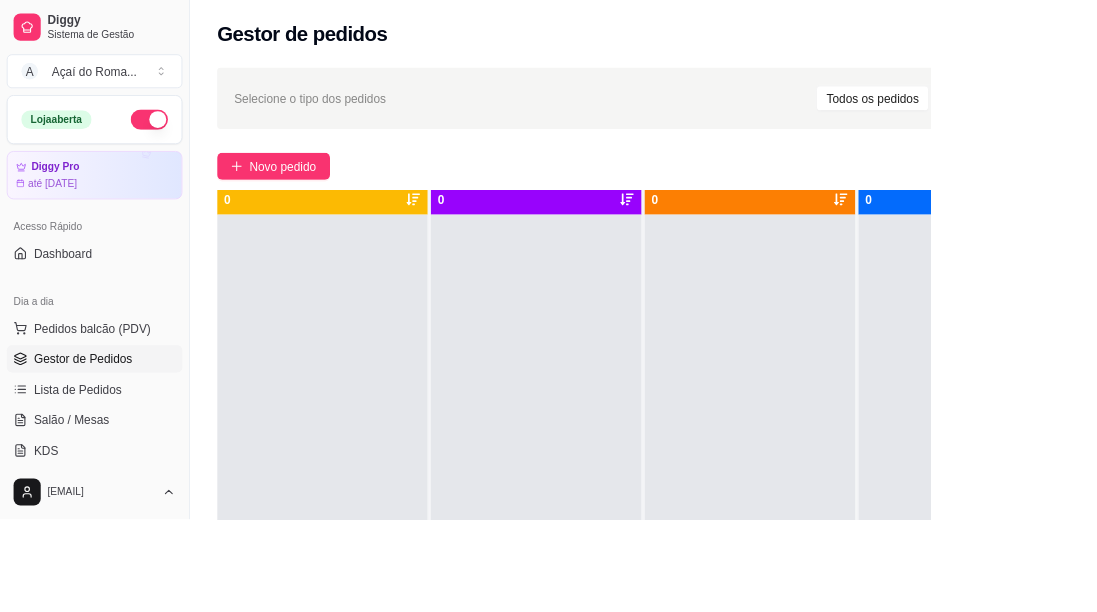scroll, scrollTop: 0, scrollLeft: 0, axis: both 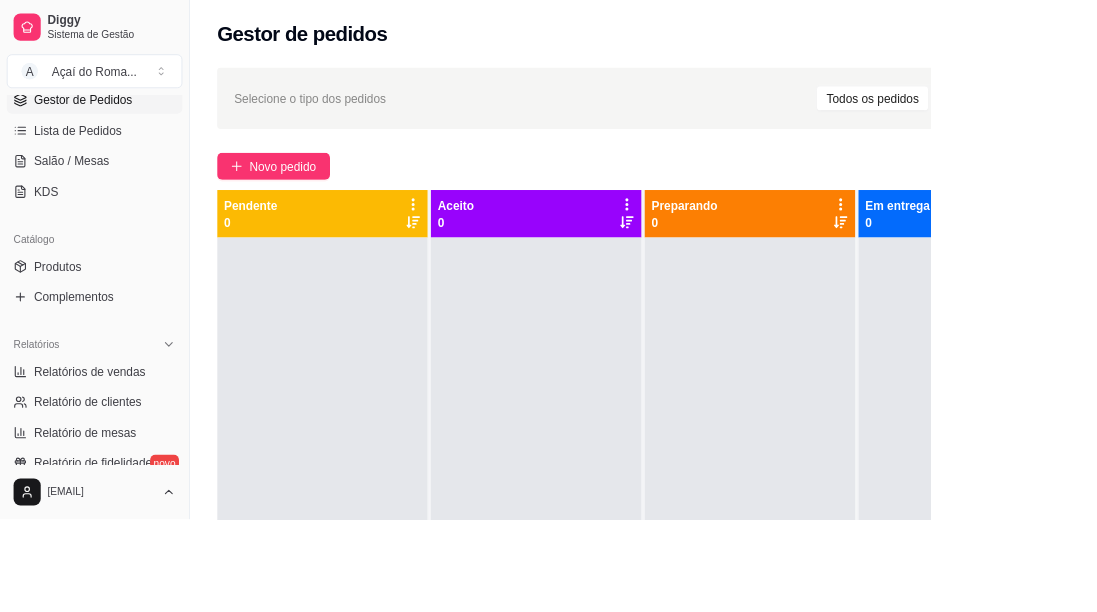 click on "Relatórios de vendas" at bounding box center (106, 438) 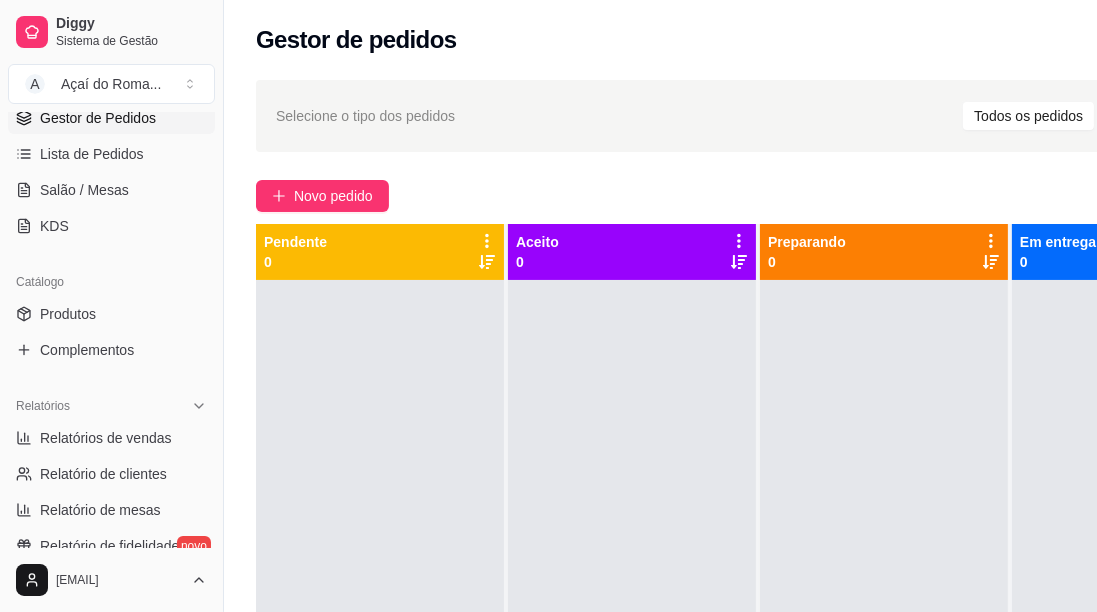 select on "ALL" 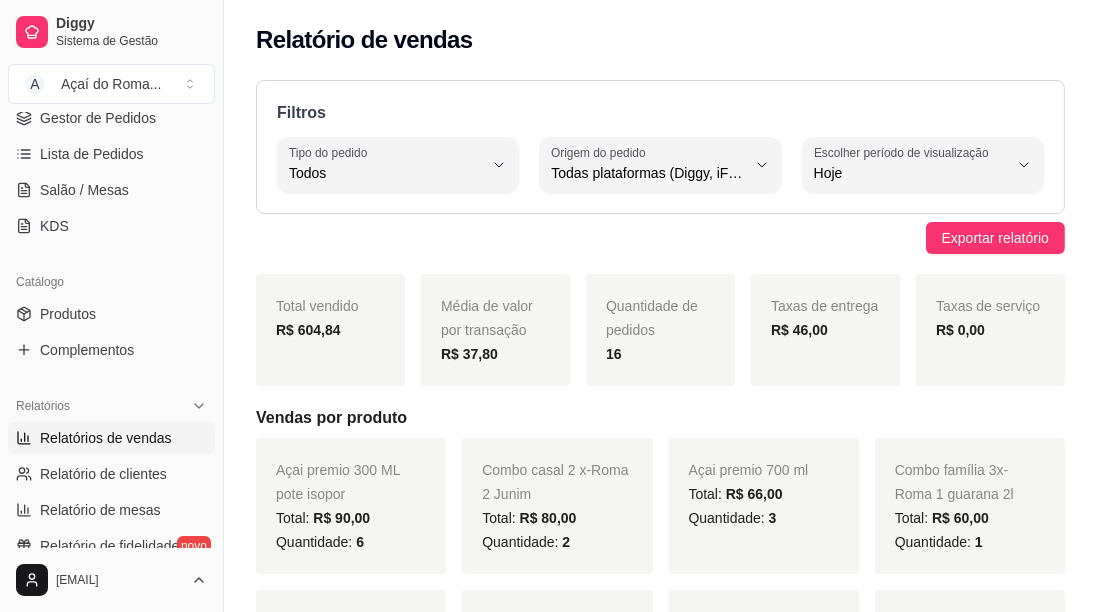 click on "Todos" at bounding box center (386, 173) 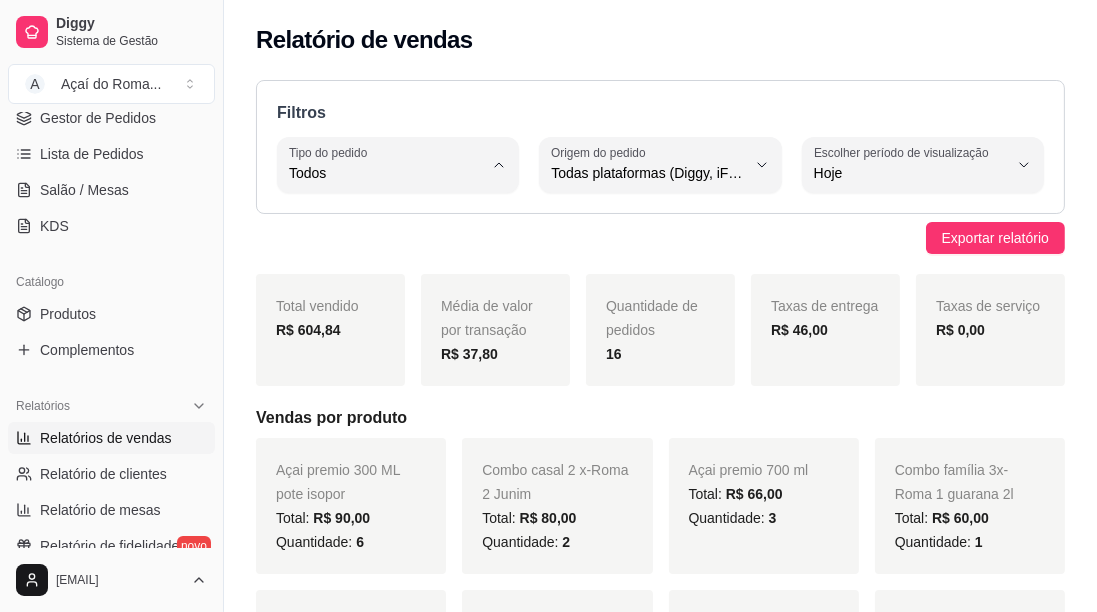click on "Entrega" at bounding box center (388, 252) 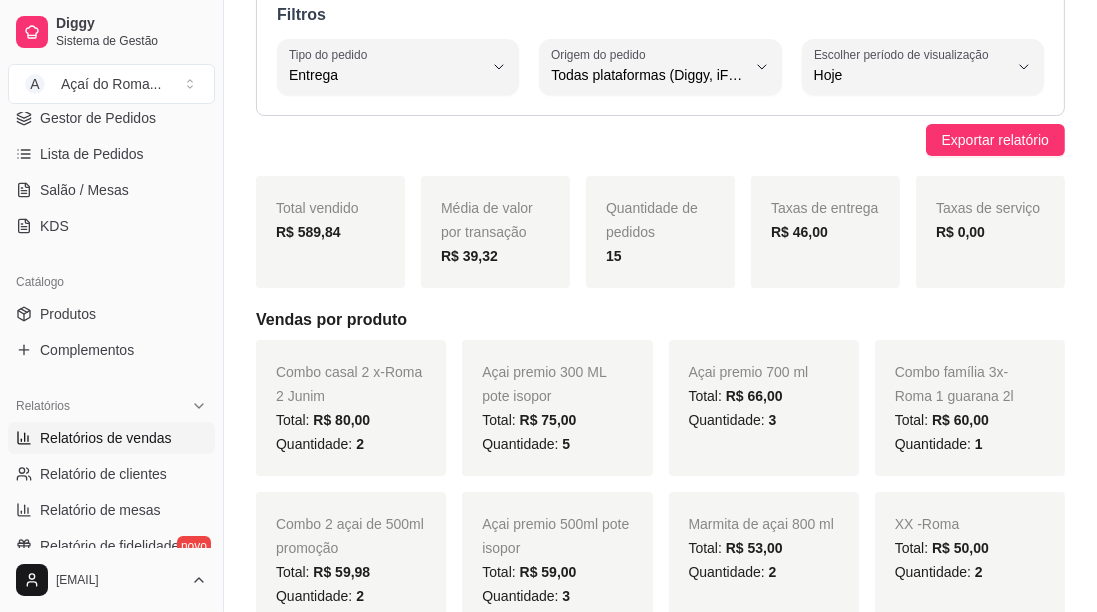 scroll, scrollTop: 0, scrollLeft: 0, axis: both 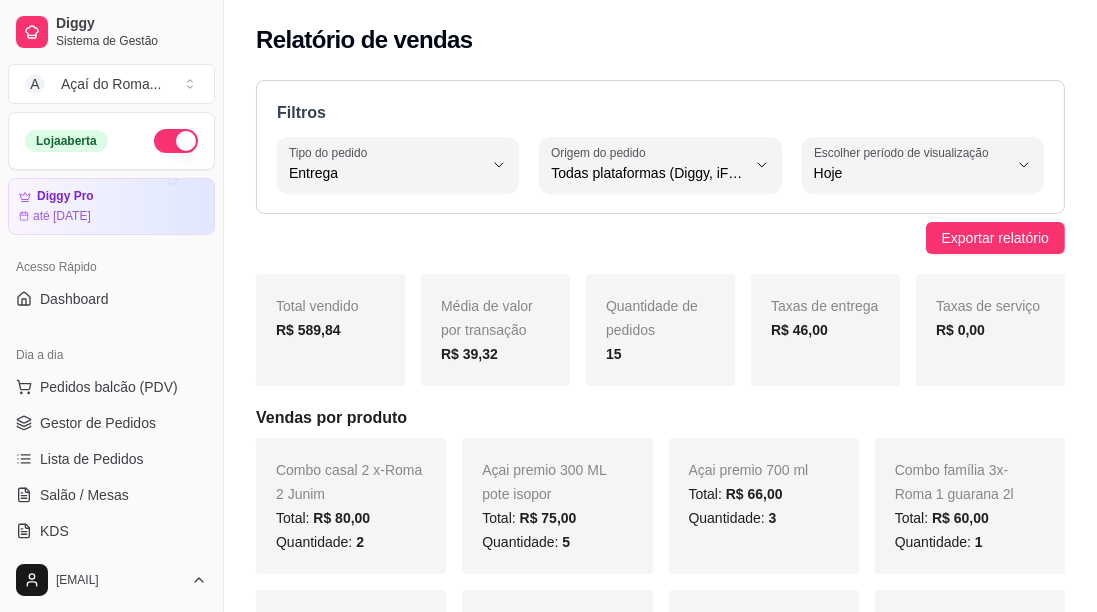 click on "Gestor de Pedidos" at bounding box center [98, 423] 